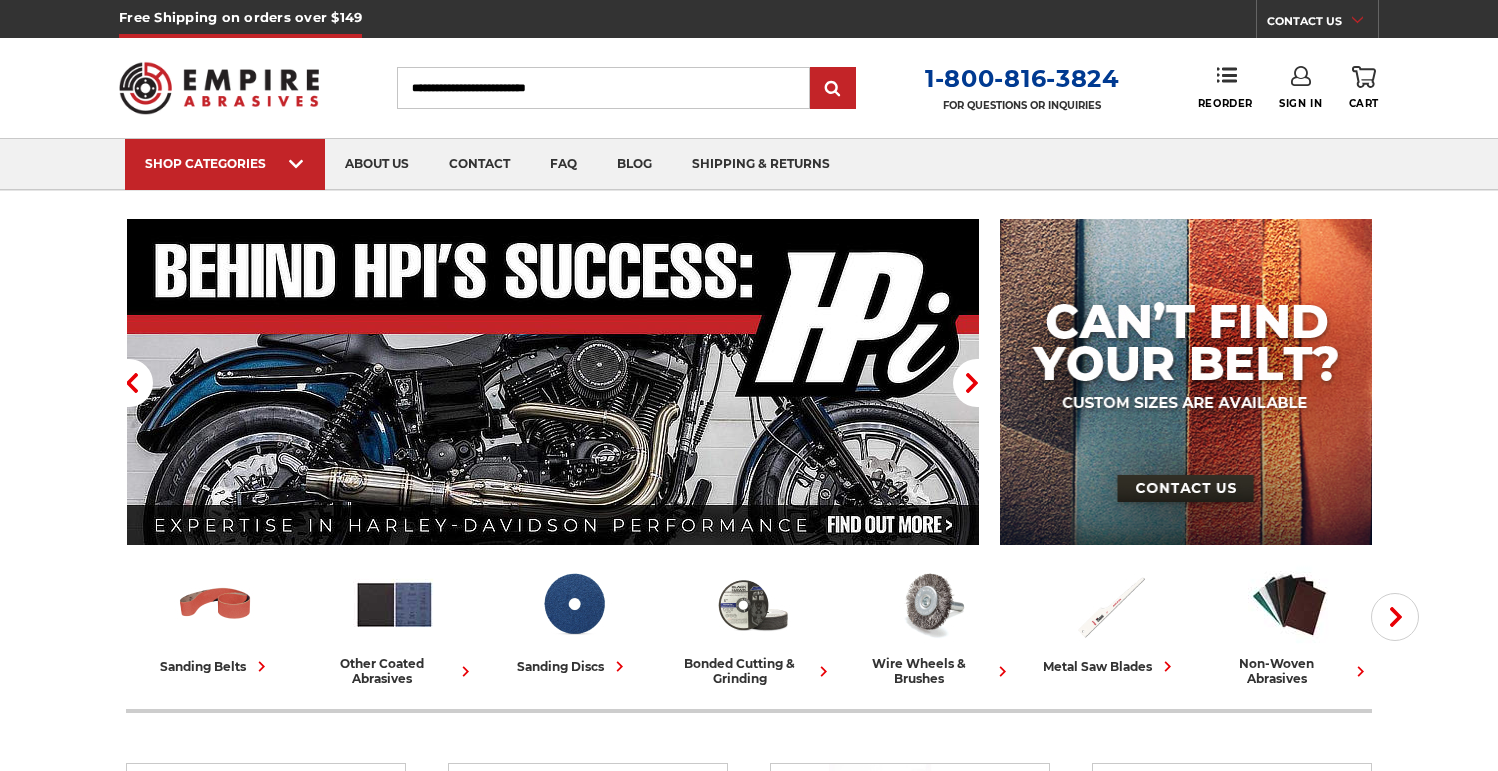 scroll, scrollTop: 0, scrollLeft: 0, axis: both 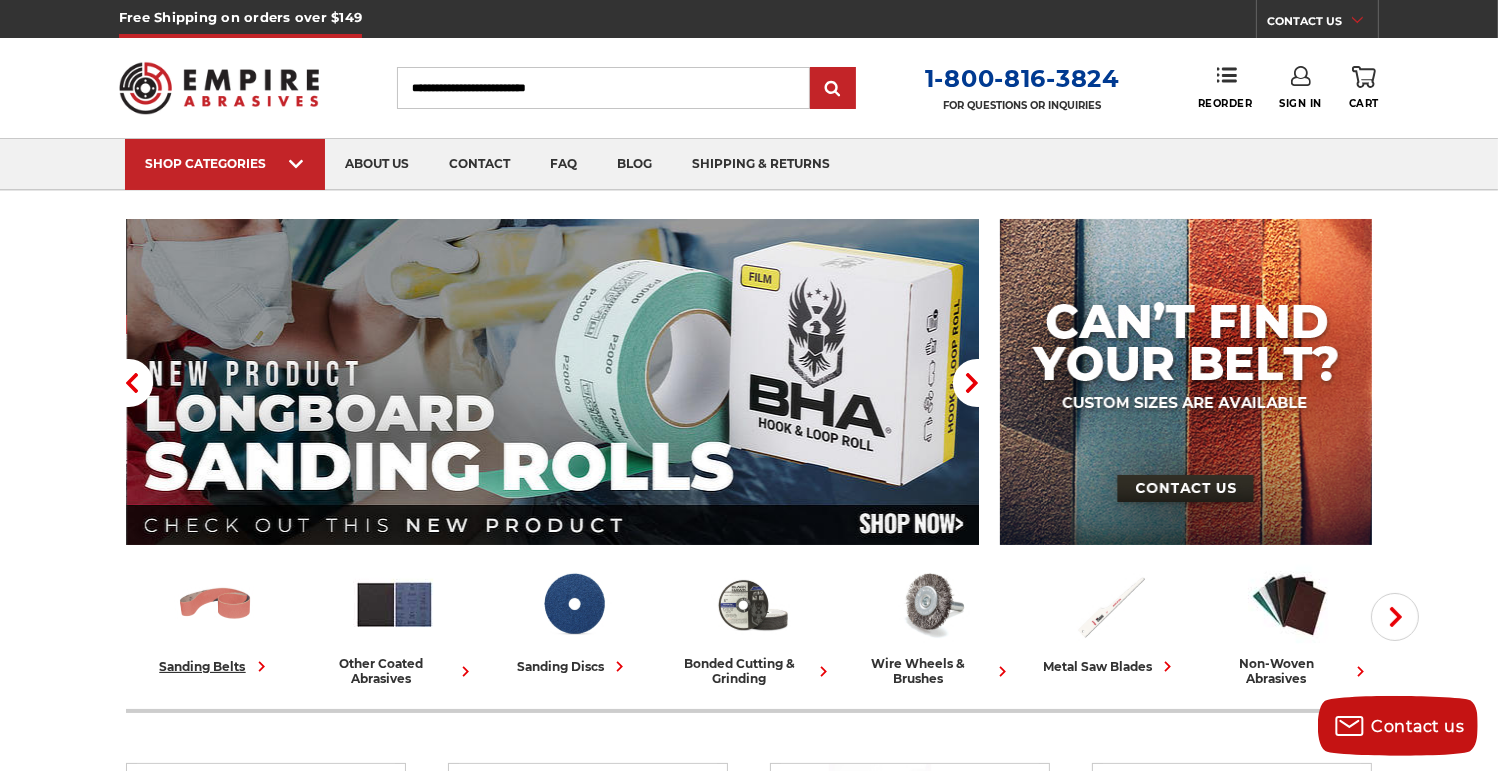 click at bounding box center (215, 604) 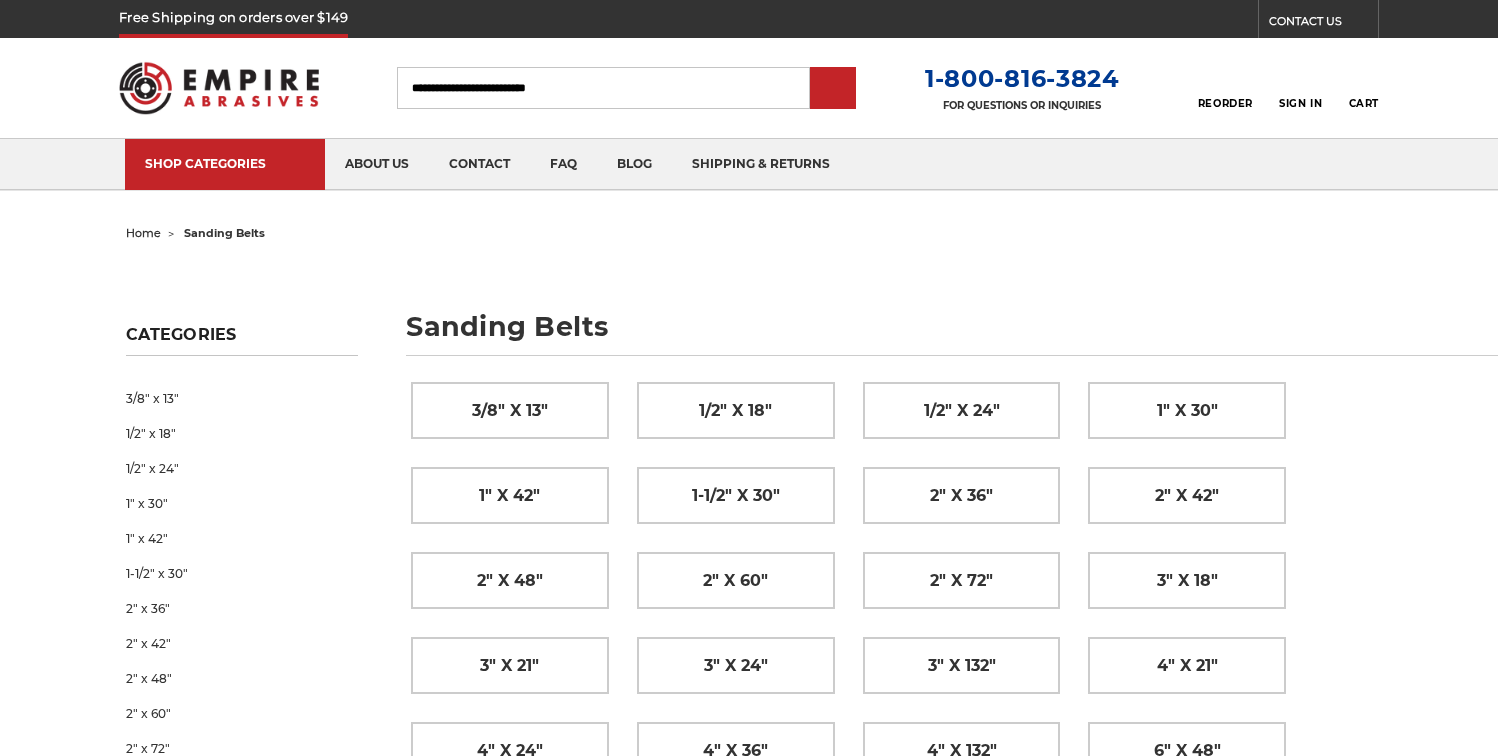 scroll, scrollTop: 0, scrollLeft: 0, axis: both 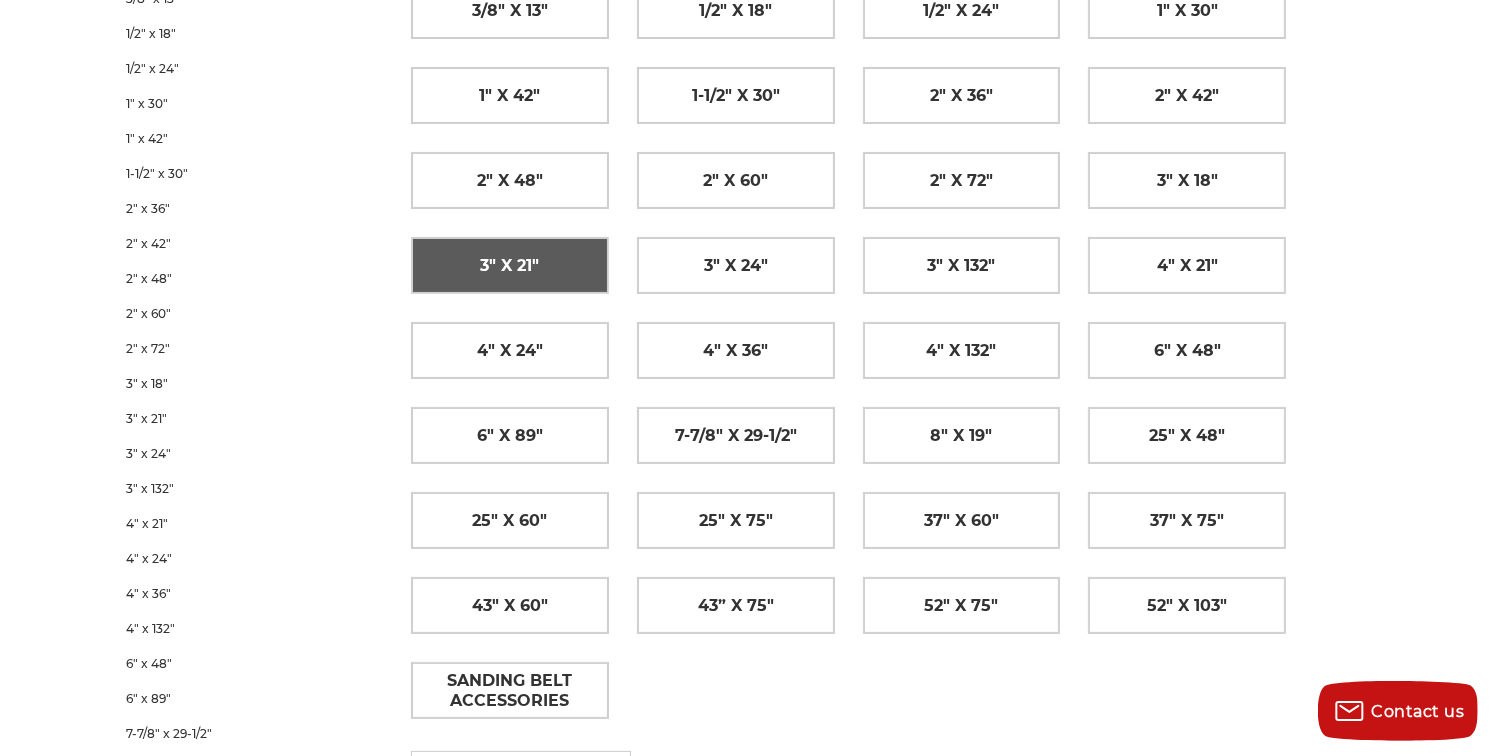 click on "3" x 21"" at bounding box center [509, 266] 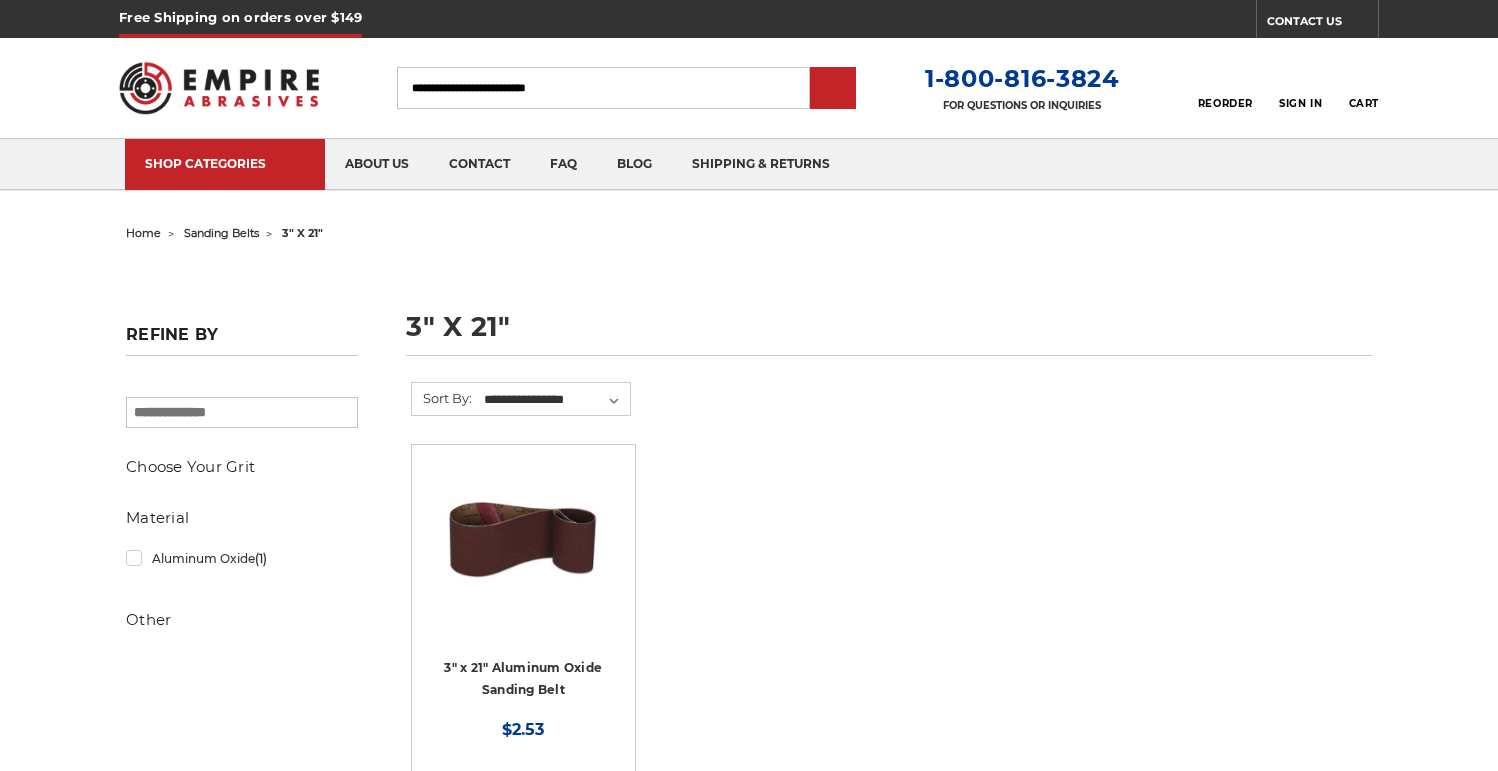 scroll, scrollTop: 0, scrollLeft: 0, axis: both 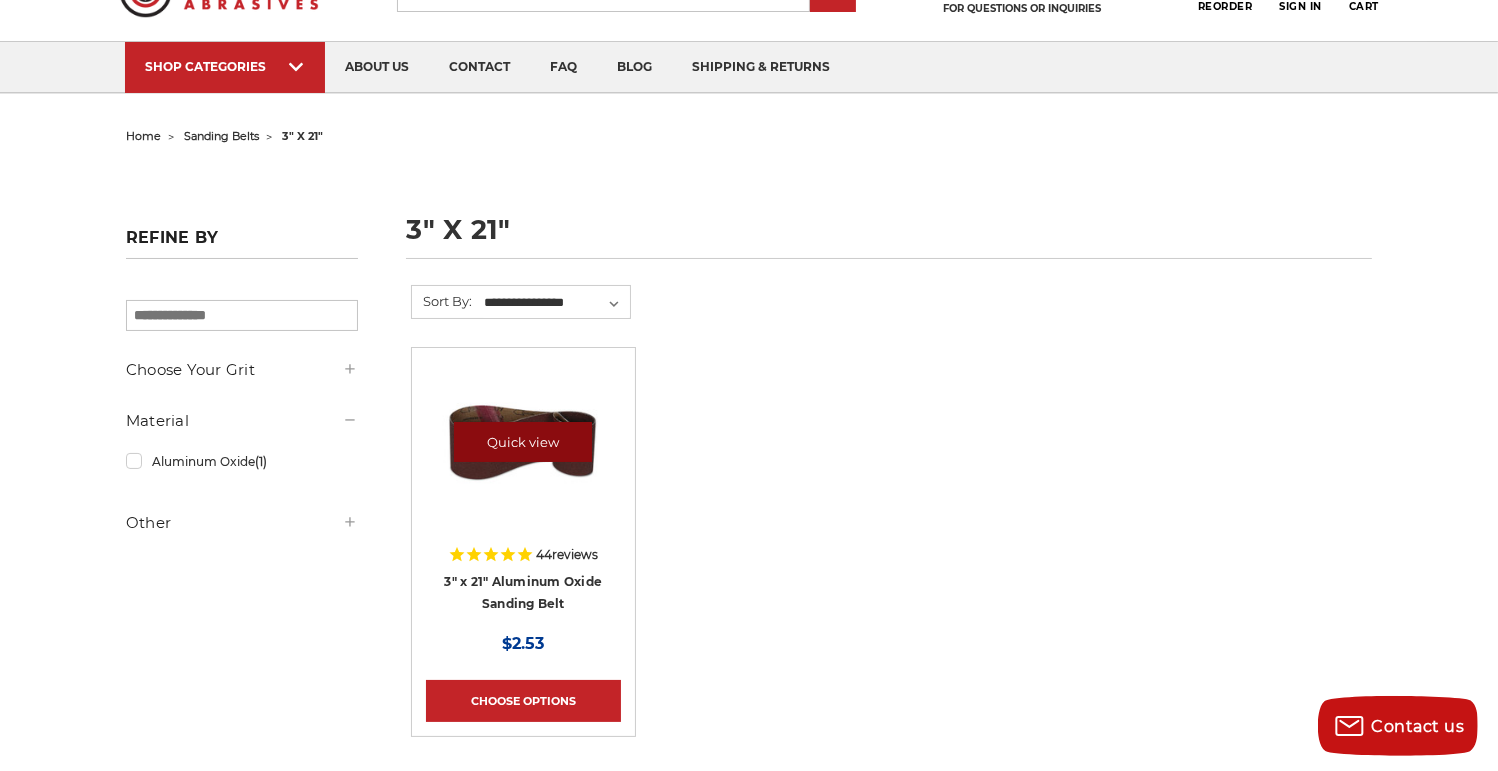 click on "Quick view" at bounding box center [523, 442] 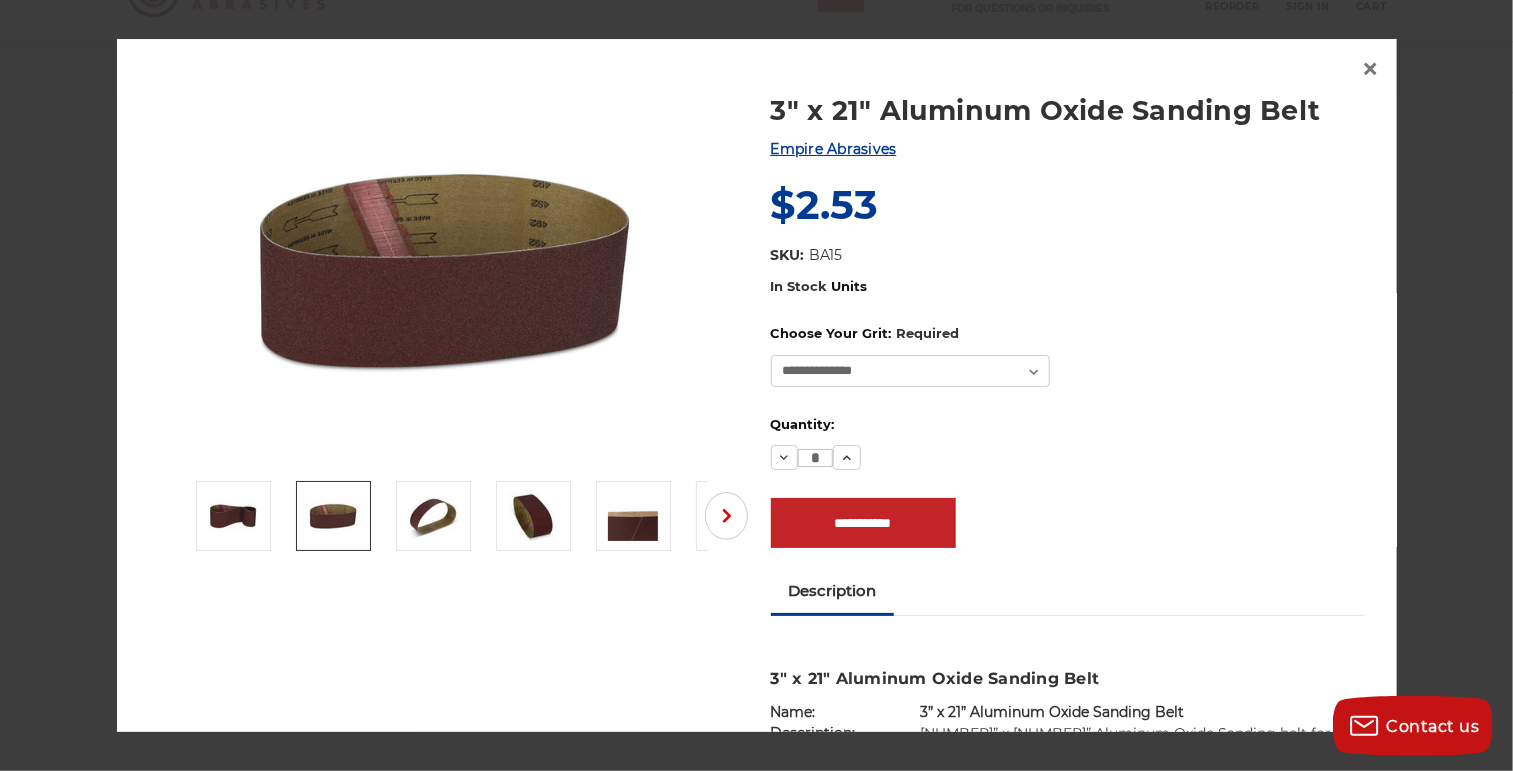 click at bounding box center (333, 516) 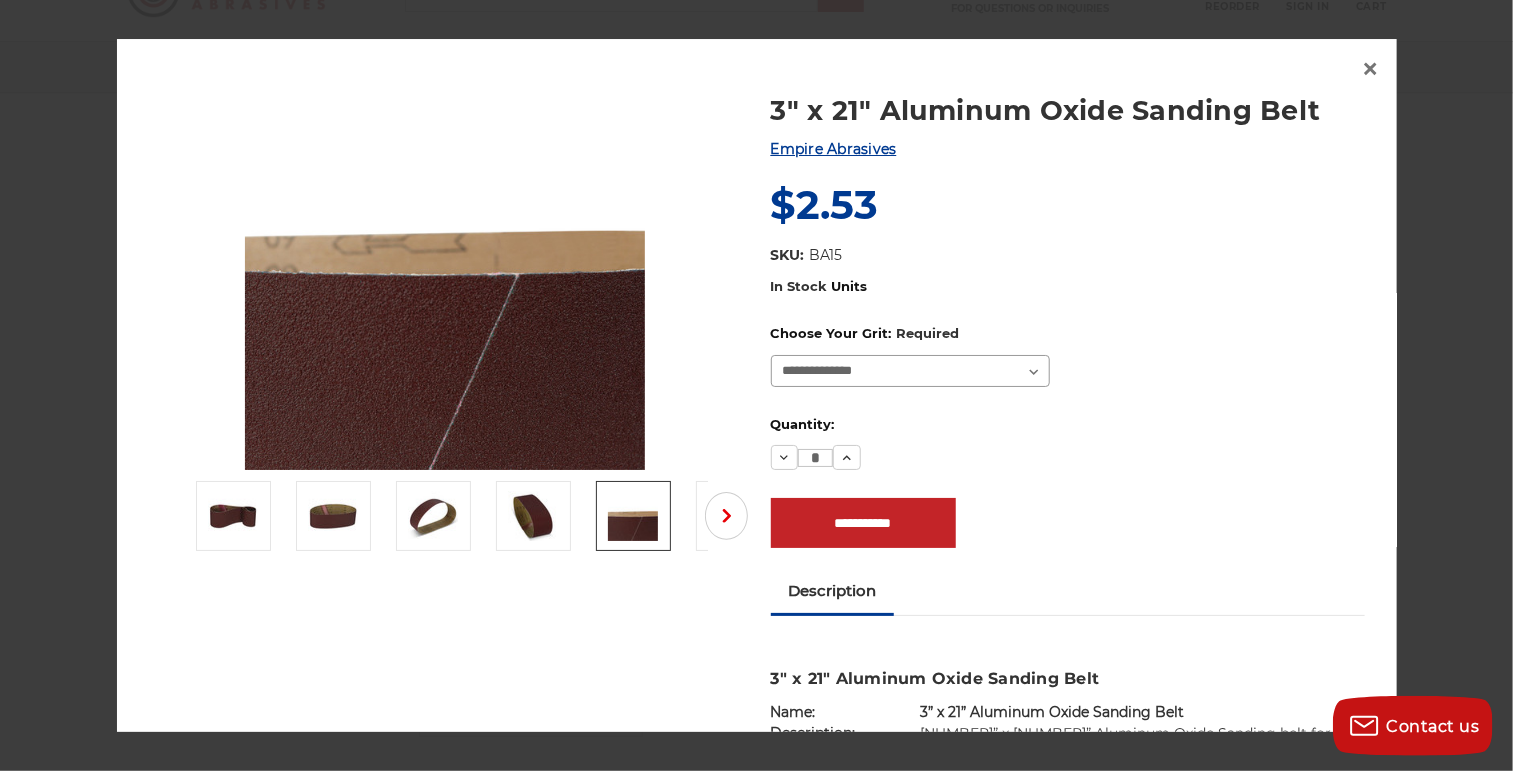 click on "**********" at bounding box center [911, 371] 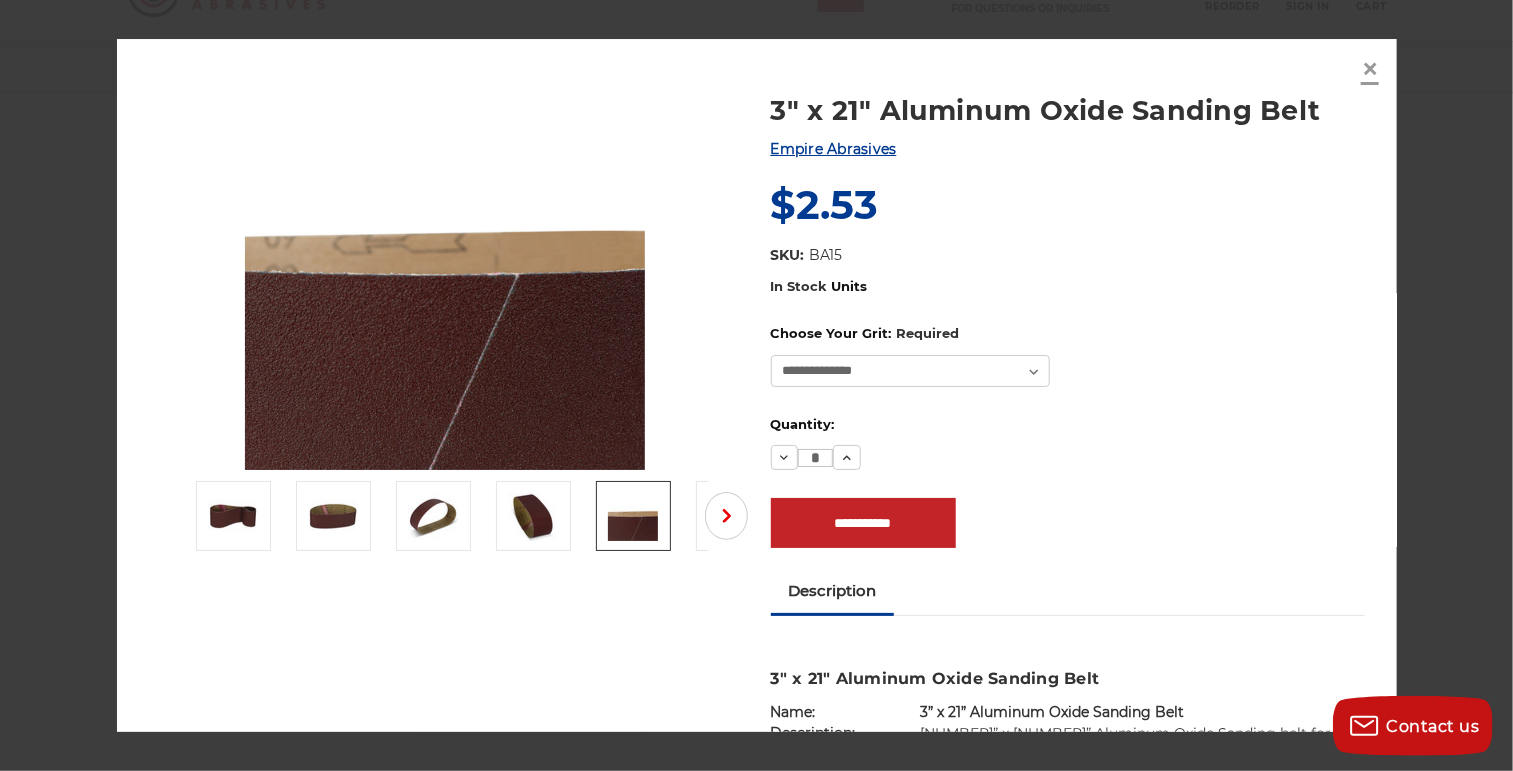 click on "×" at bounding box center [1370, 68] 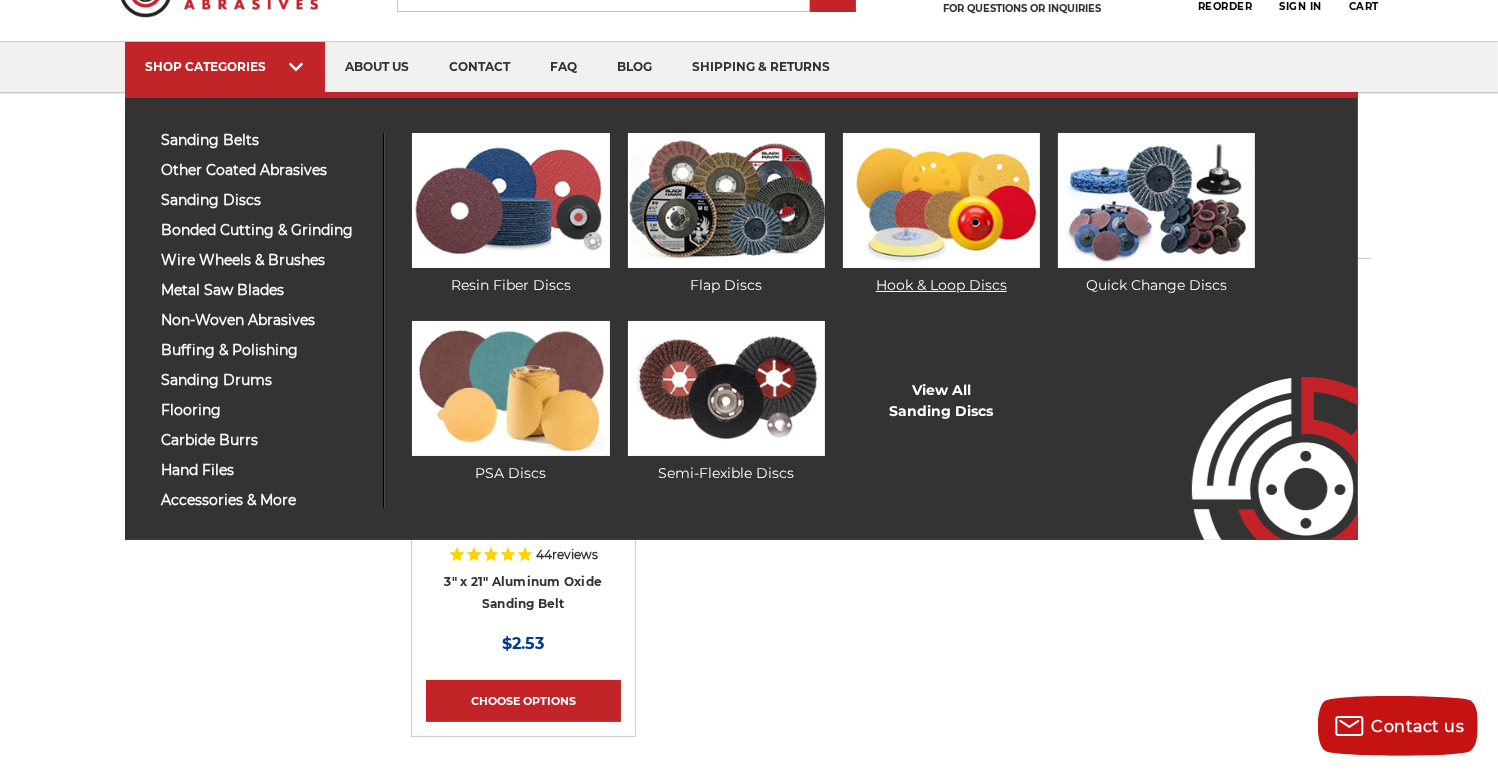 click at bounding box center [941, 200] 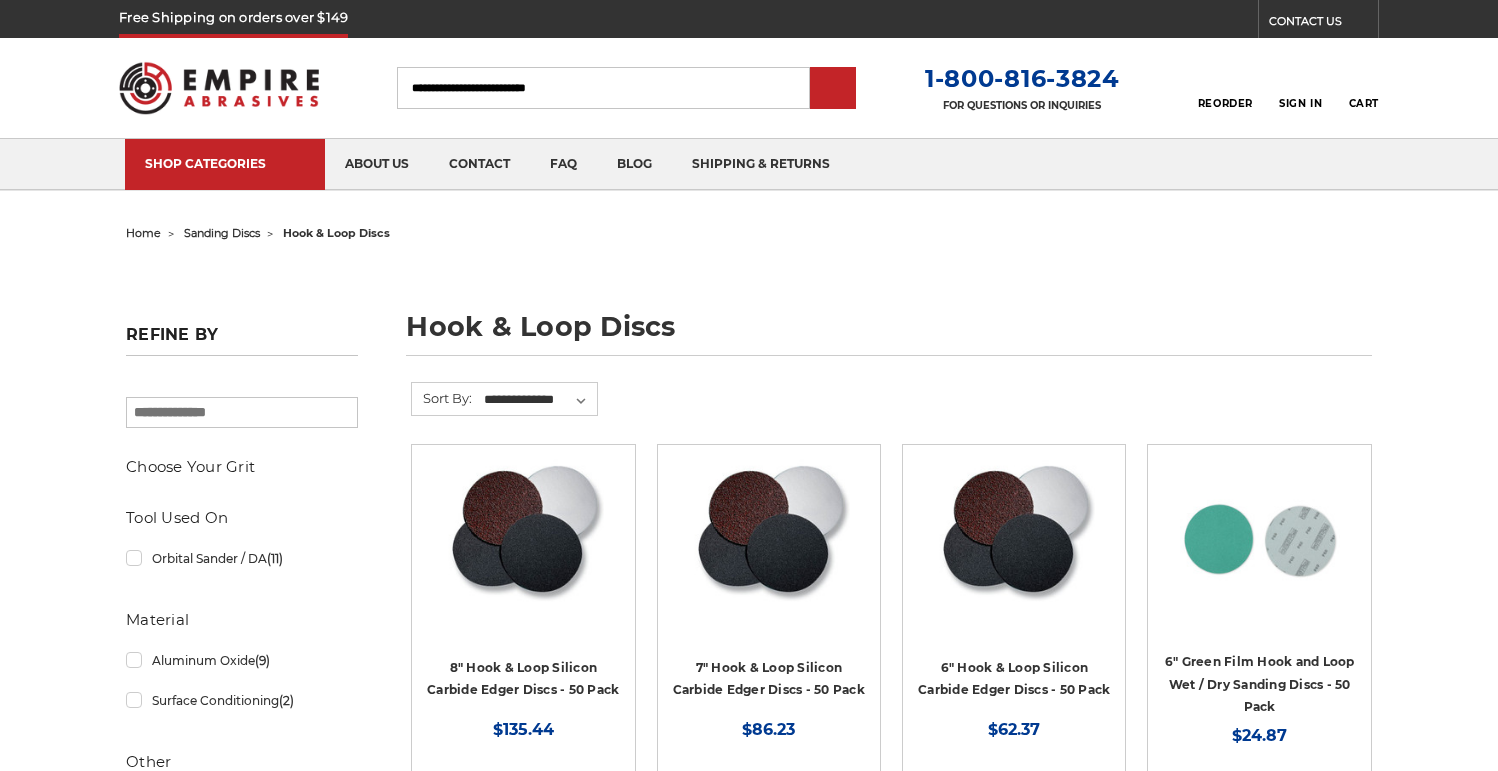 scroll, scrollTop: 0, scrollLeft: 0, axis: both 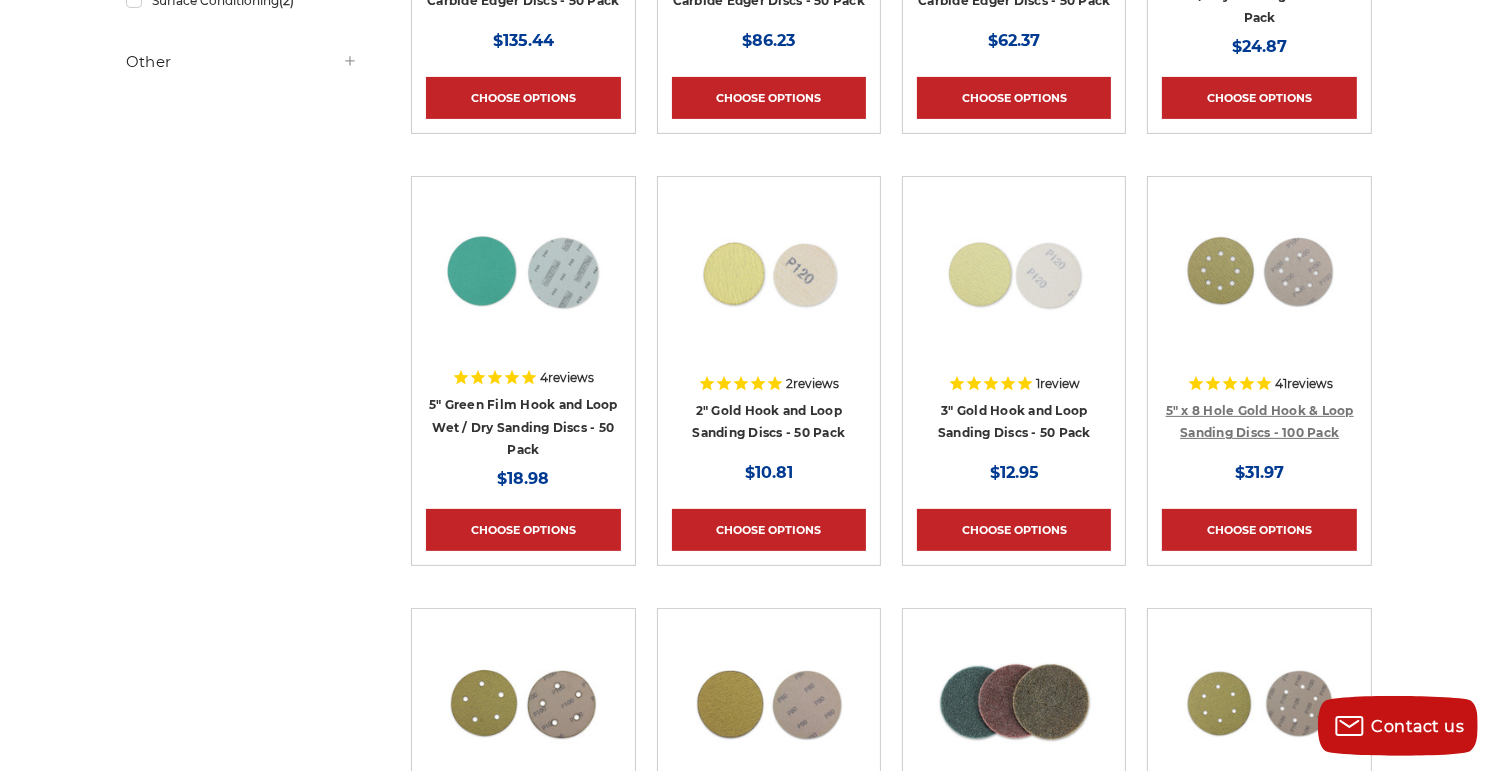 click on "5" x 8 Hole Gold Hook & Loop Sanding Discs - 100 Pack" at bounding box center (1260, 422) 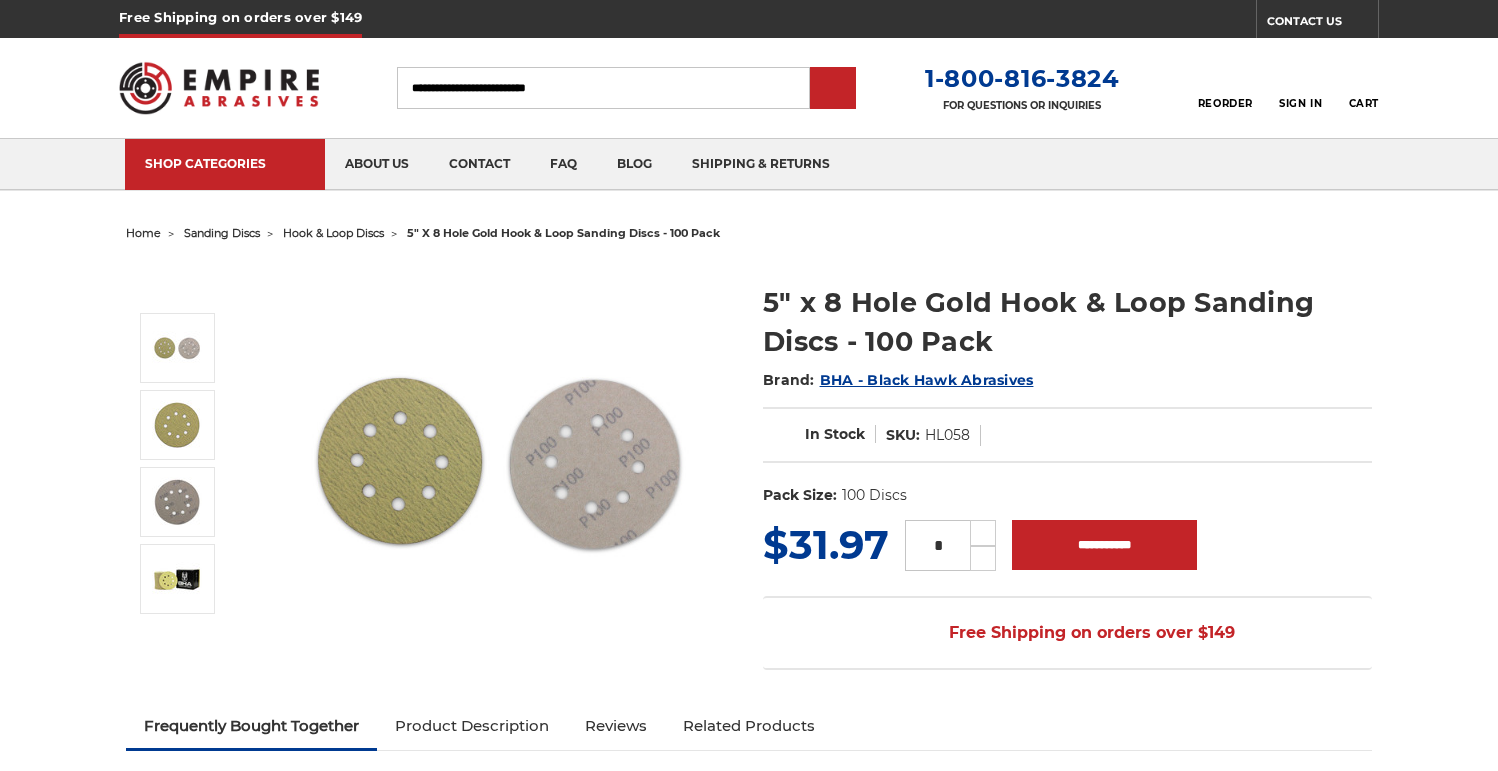 scroll, scrollTop: 0, scrollLeft: 0, axis: both 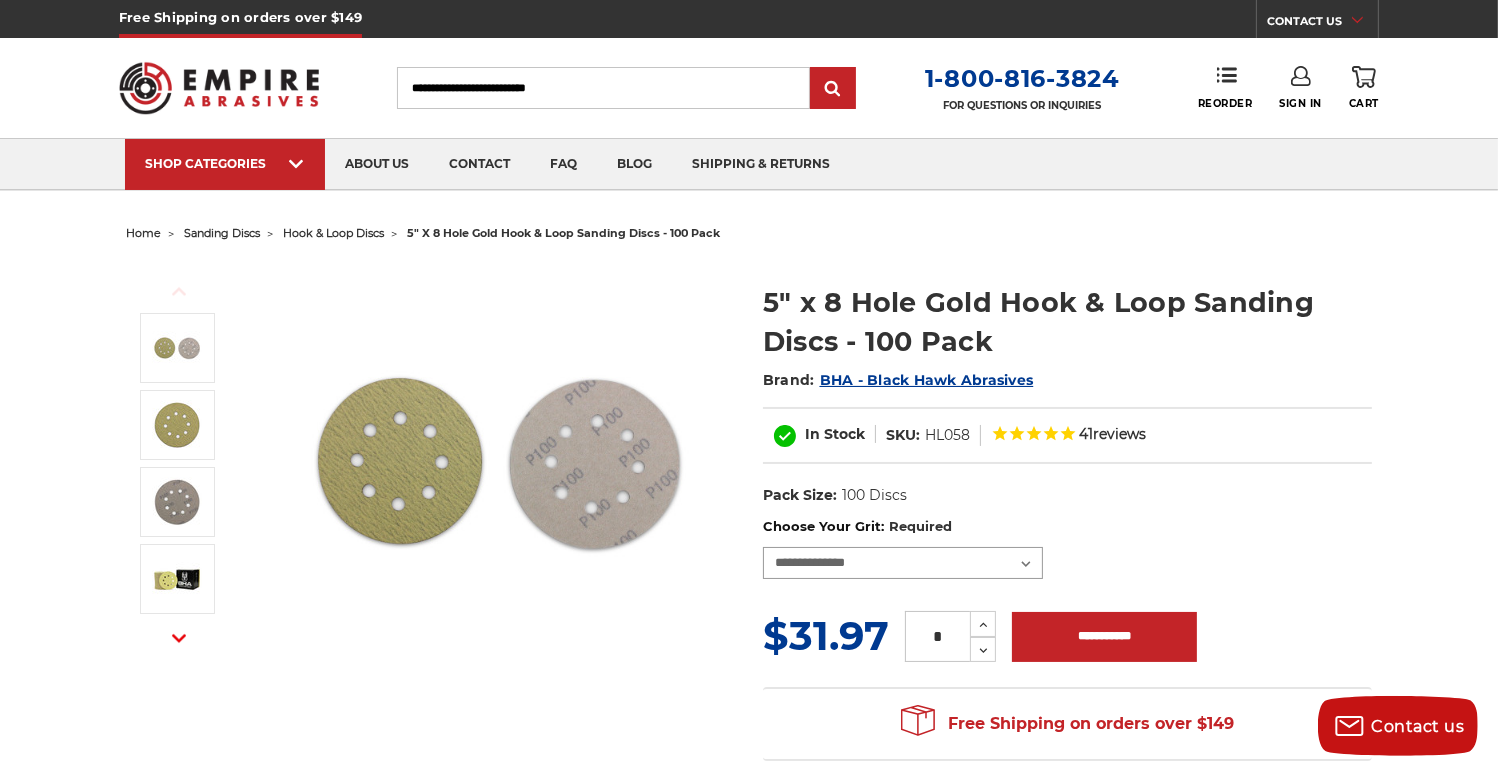 click on "**********" at bounding box center (903, 563) 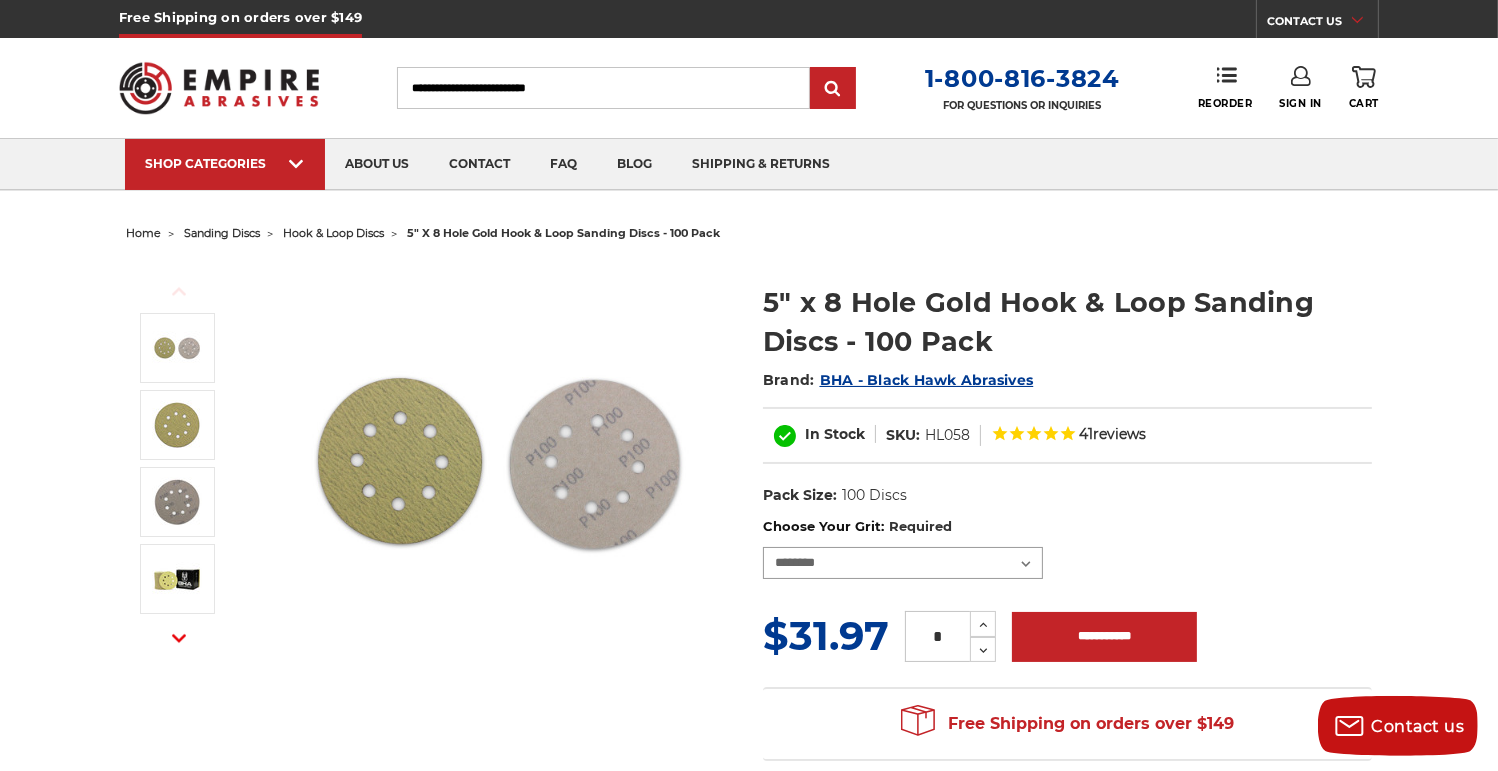 click on "**********" at bounding box center (903, 563) 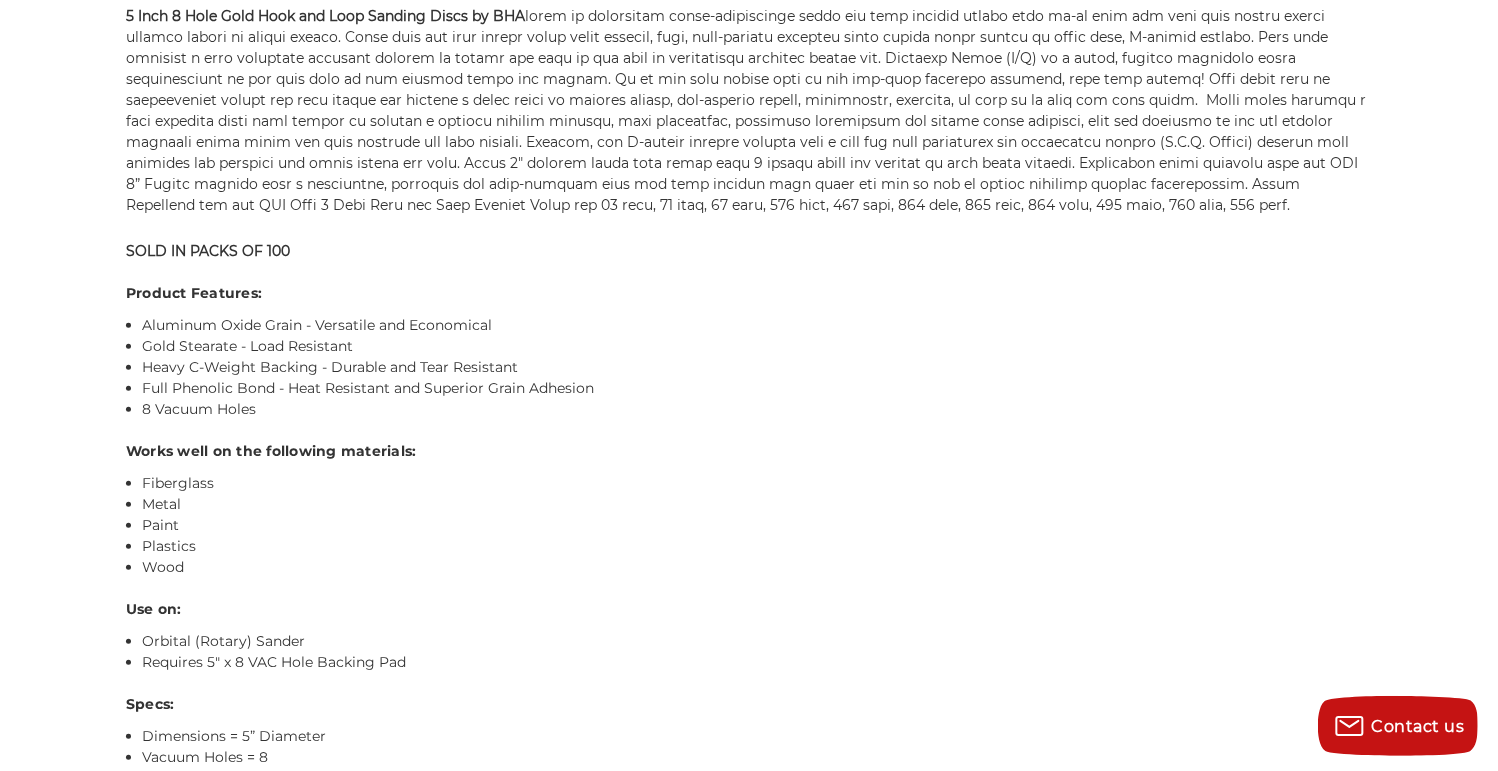 scroll, scrollTop: 1471, scrollLeft: 0, axis: vertical 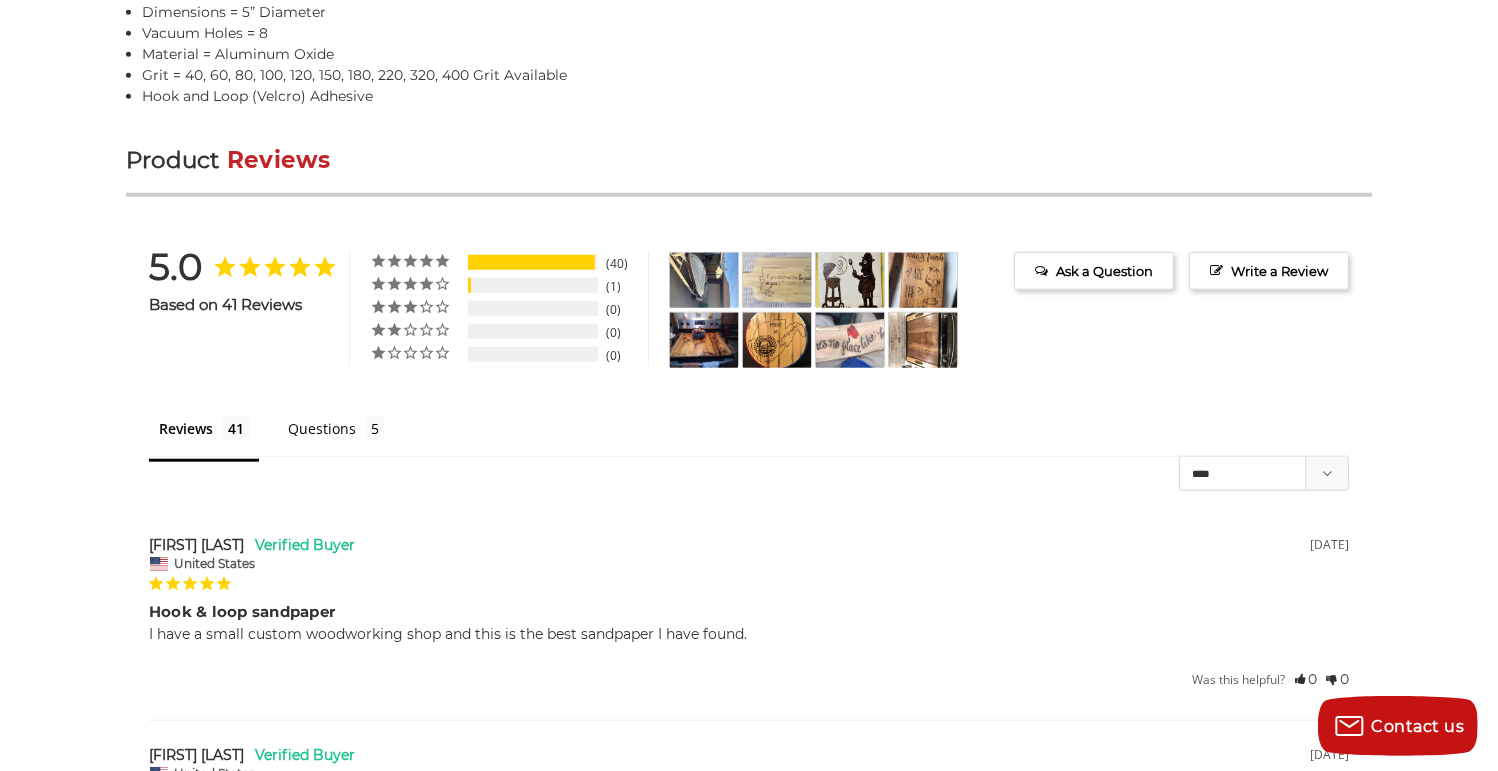 click at bounding box center [704, 280] 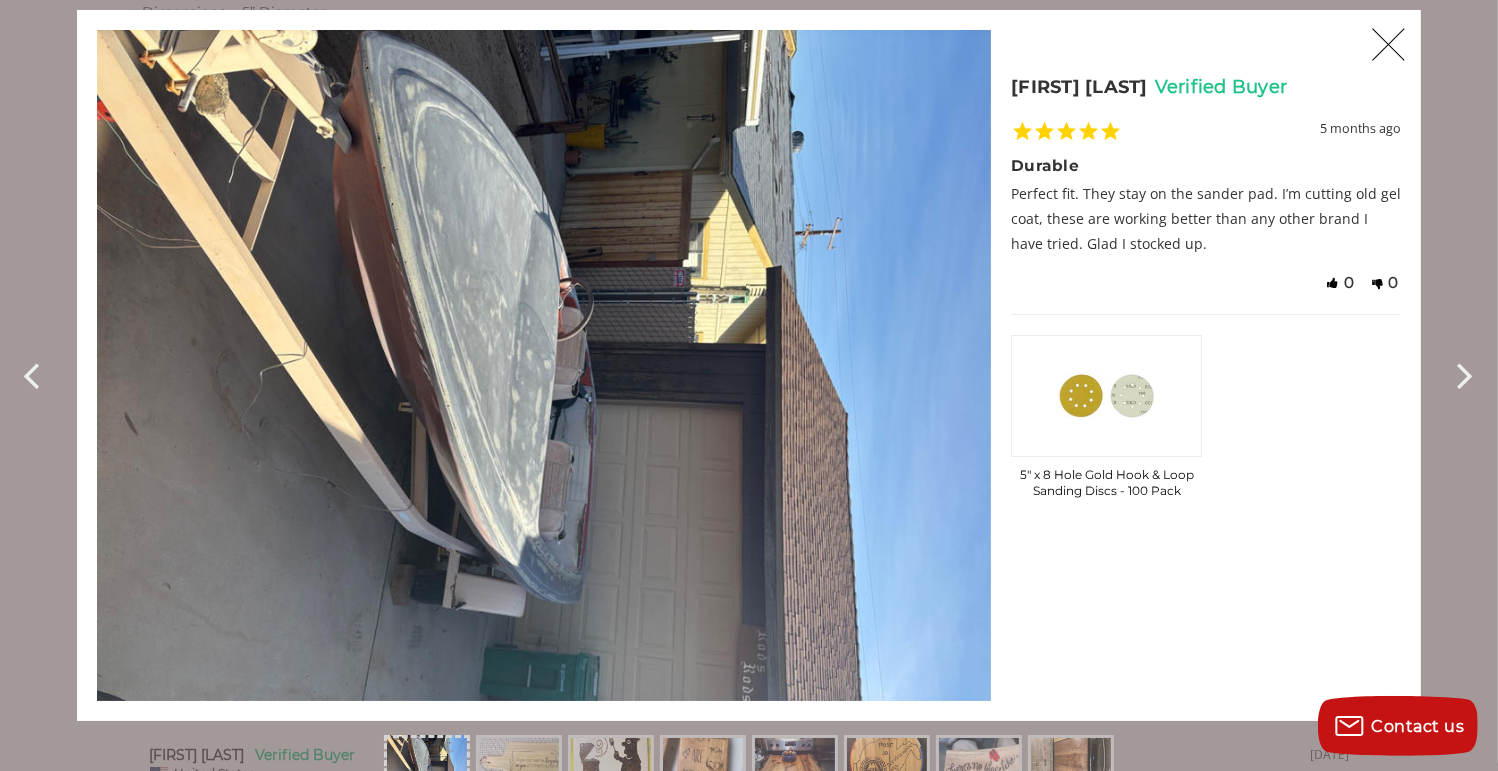 click at bounding box center (1469, 374) 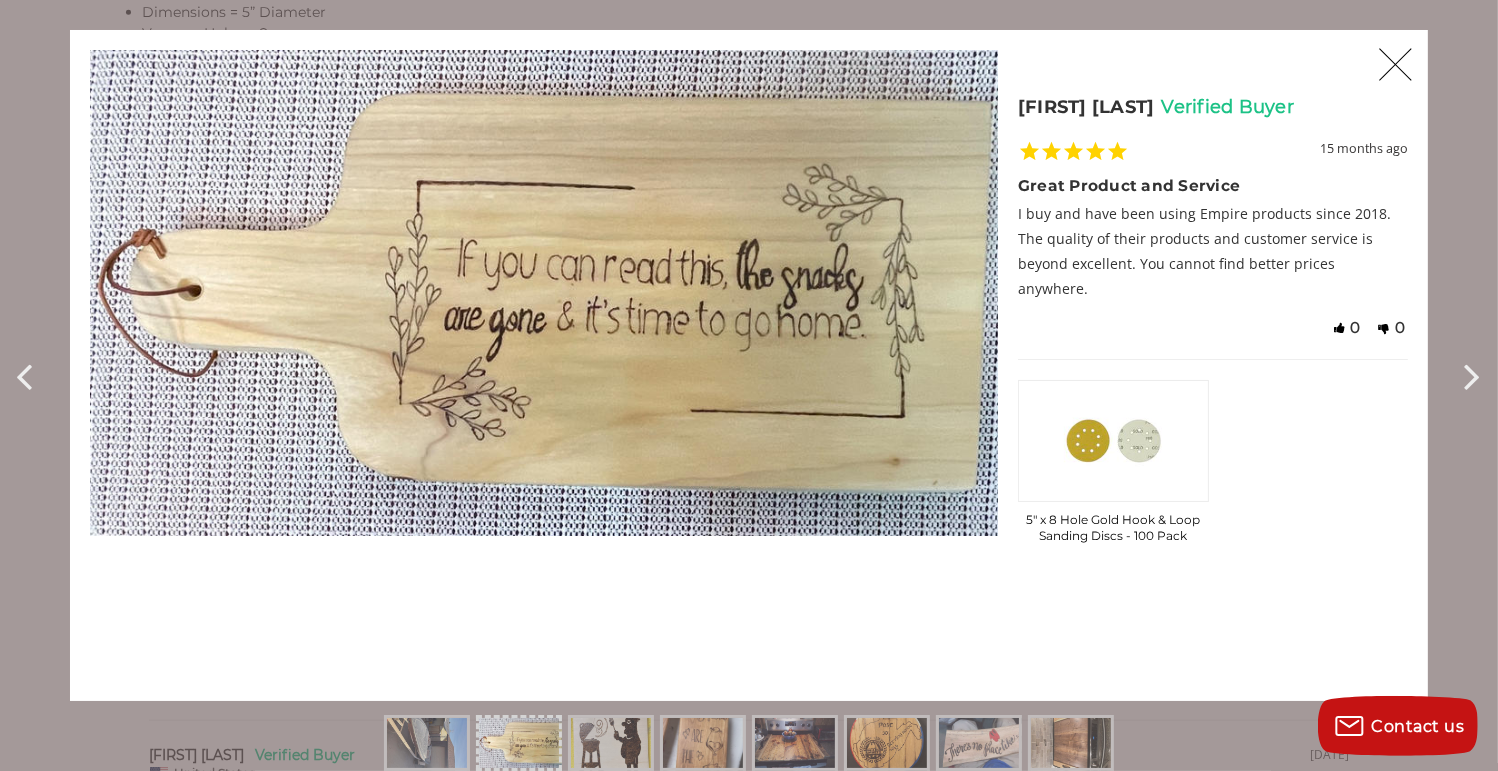 click at bounding box center (1476, 375) 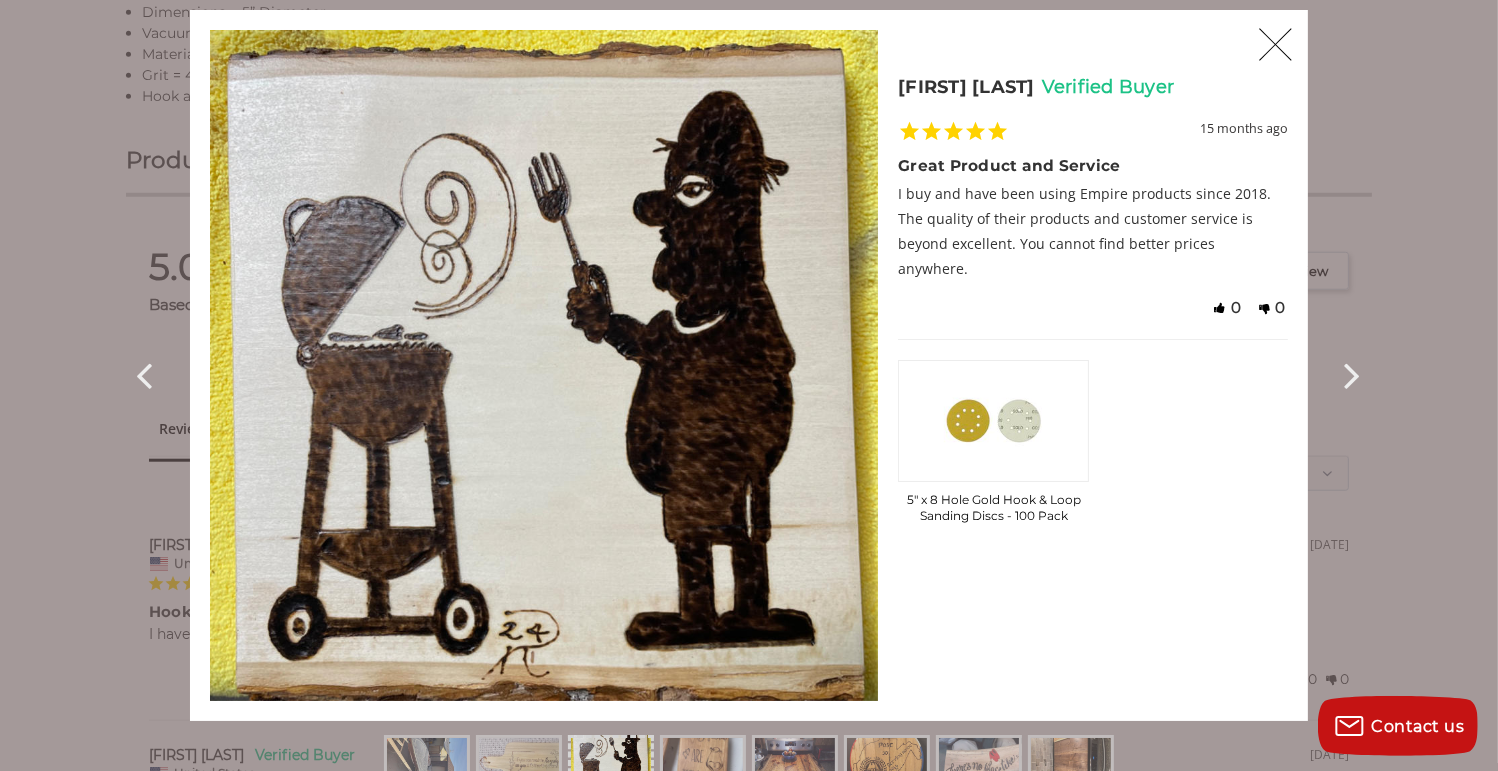 click on "X             0 1       X       Photos [FIRST] [LAST] Verified Buyer     15 months ago Great Product and Service    I buy and have been using Empire products since 2018. The quality of their products and customer service is beyond excellent. You cannot find better prices anywhere.           5" x 8 Hole Gold Hook & Loop Sanding Discs - 100 Pack" at bounding box center [749, 385] 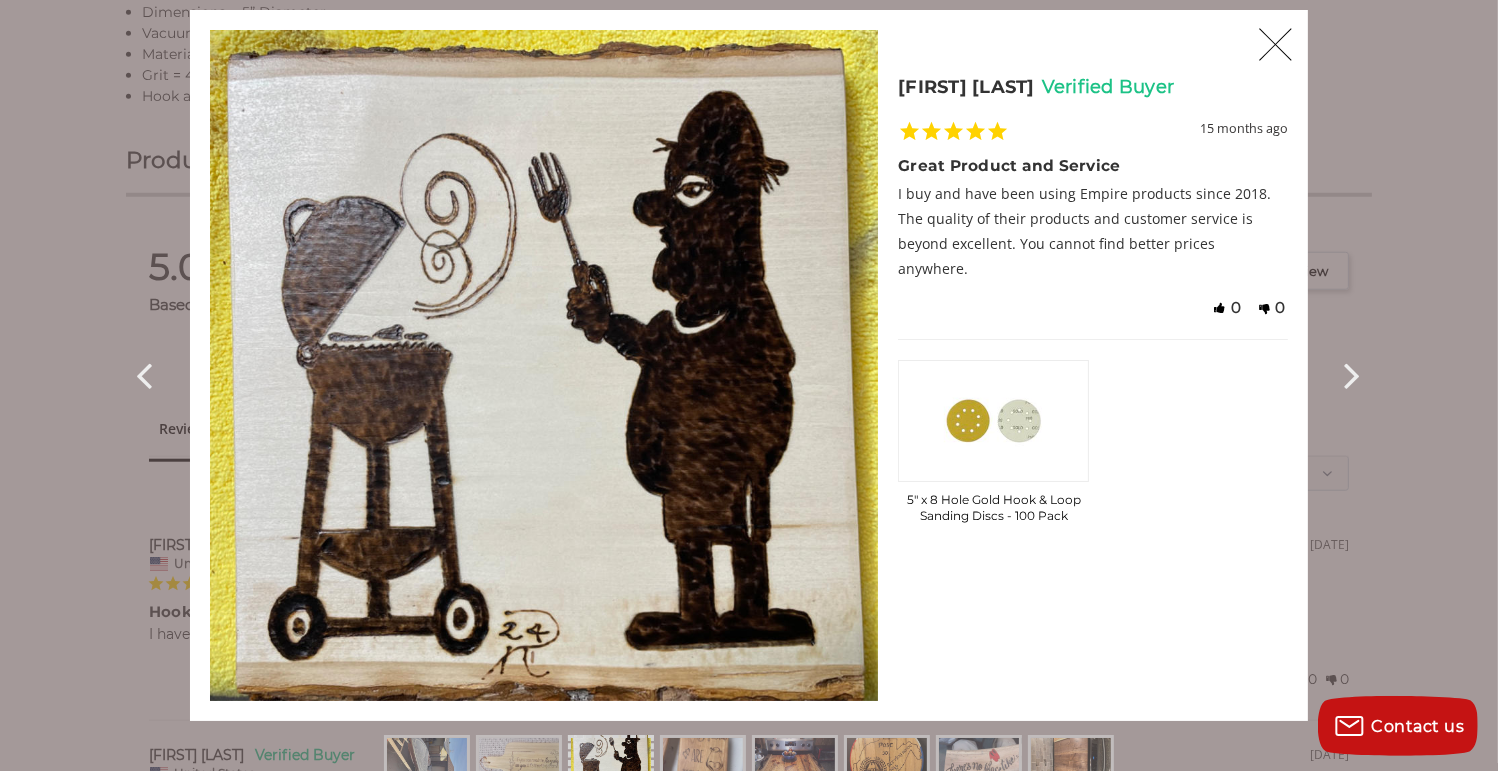 click at bounding box center [1356, 374] 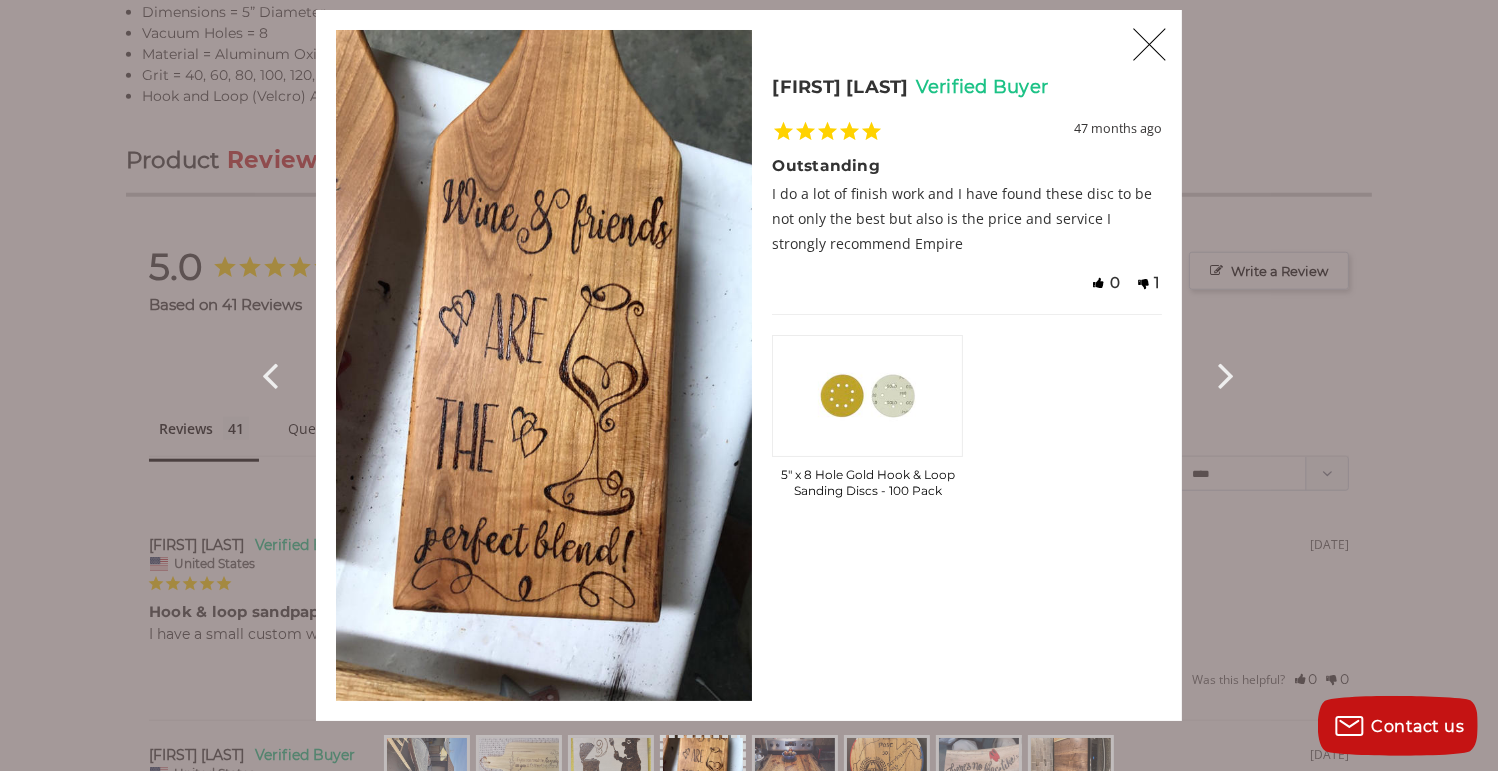 click at bounding box center [275, 374] 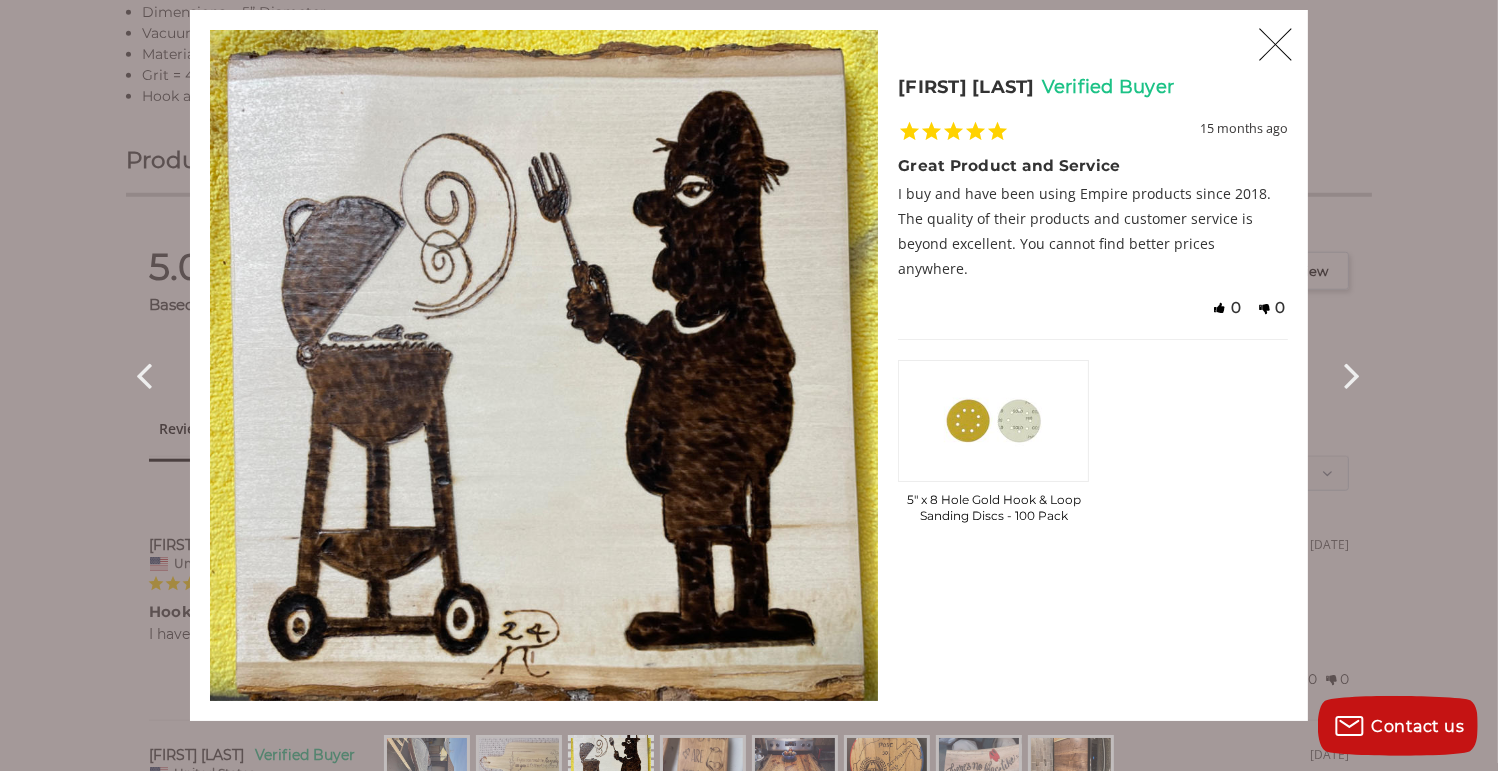 click at bounding box center (544, 365) 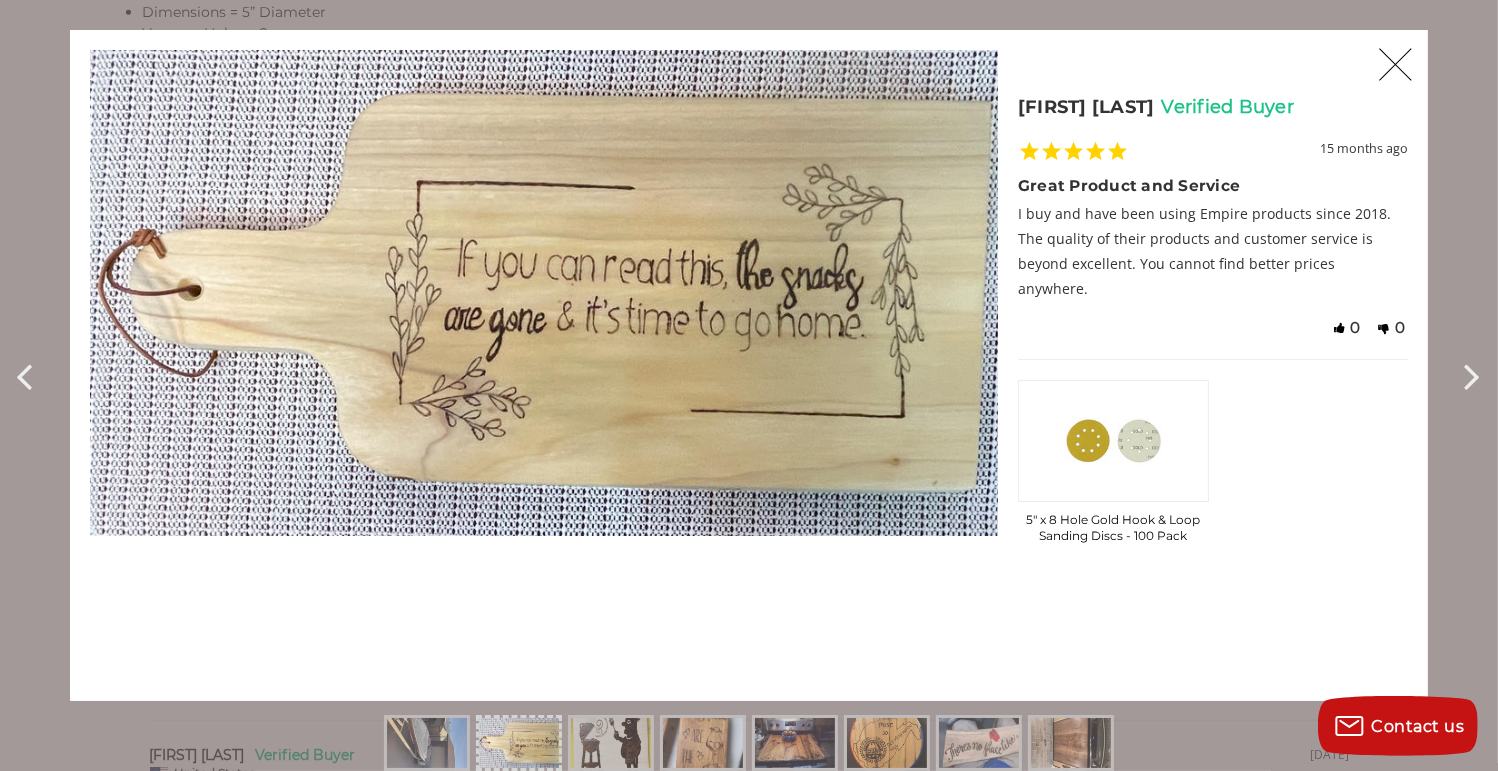 click at bounding box center [29, 375] 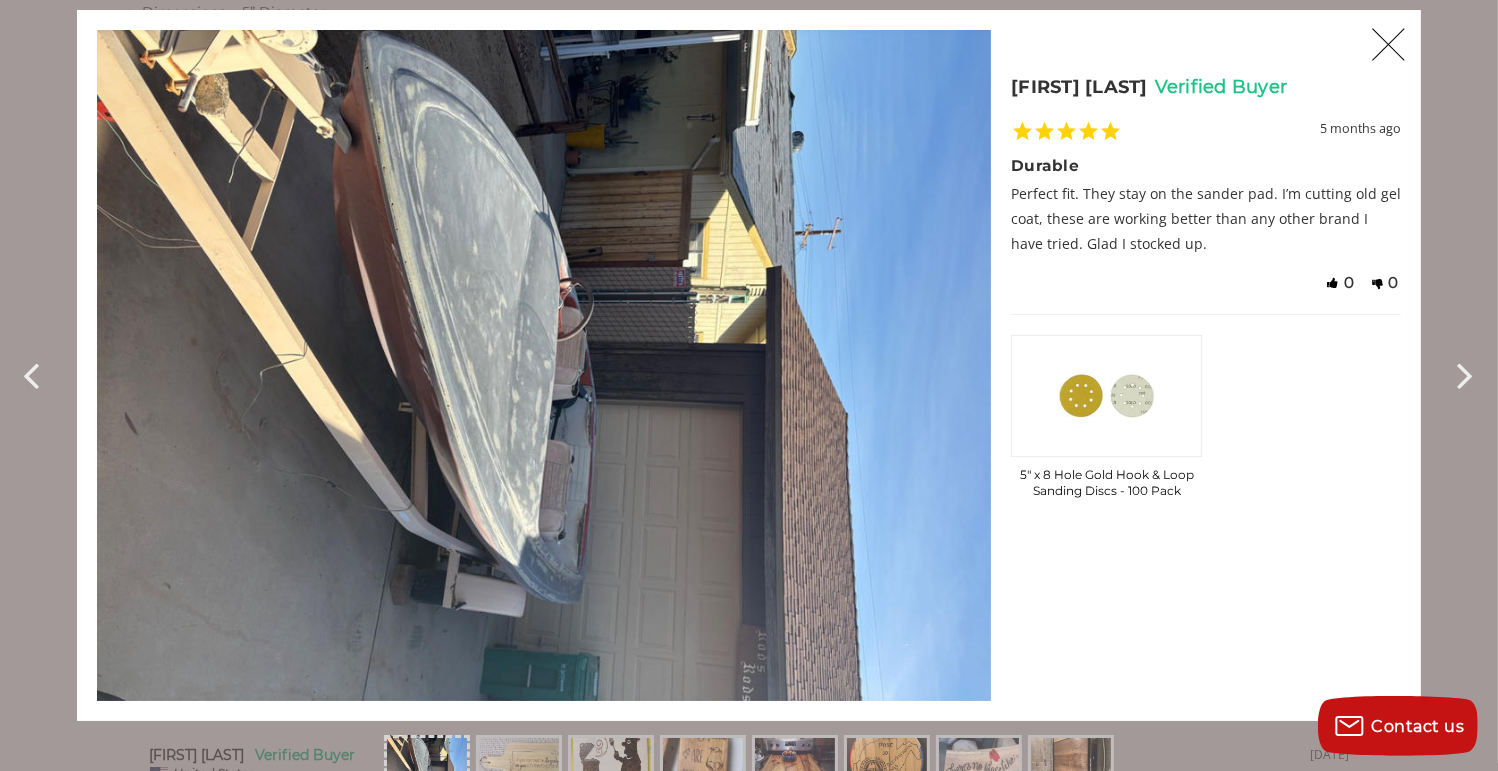 click at bounding box center [1469, 374] 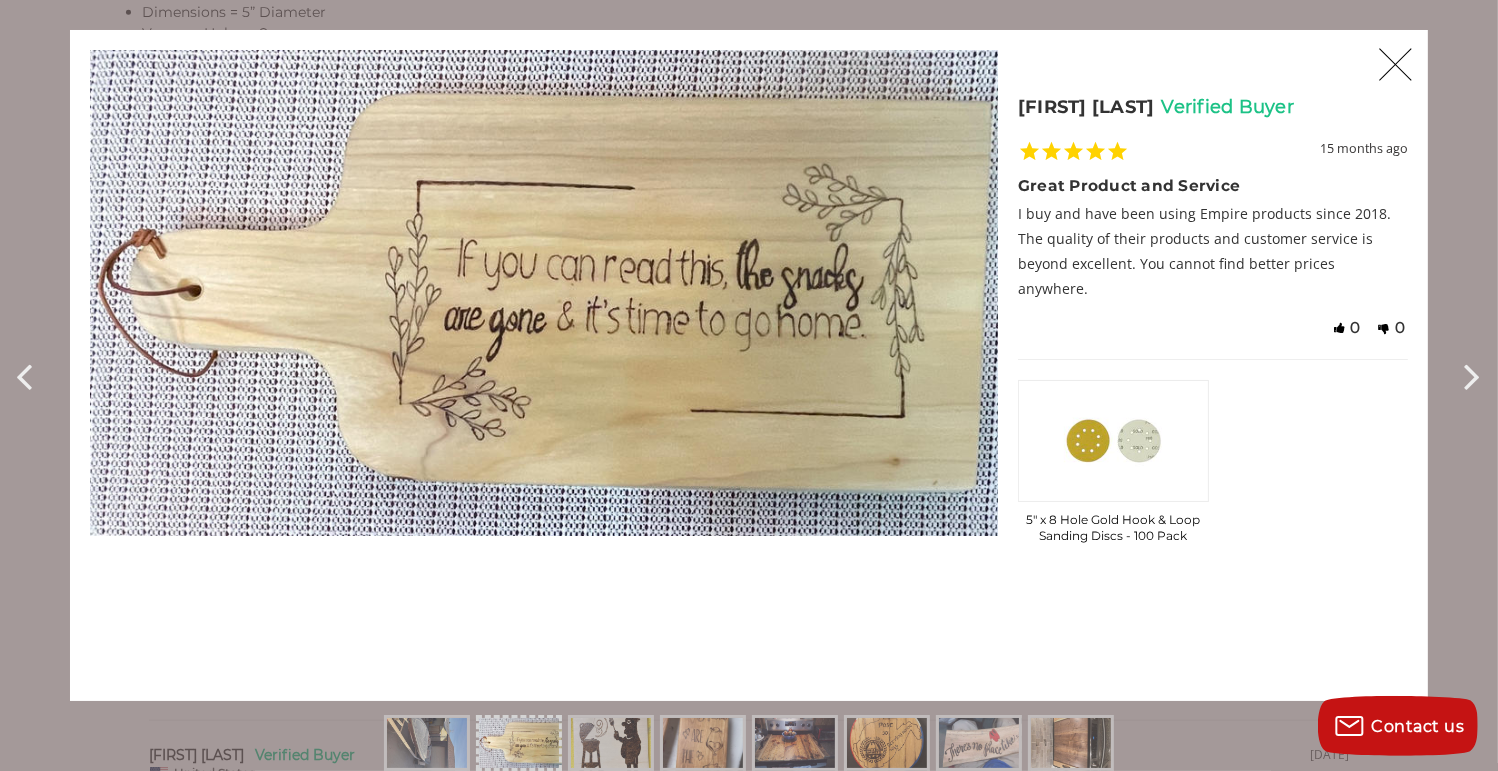 click at bounding box center [1476, 375] 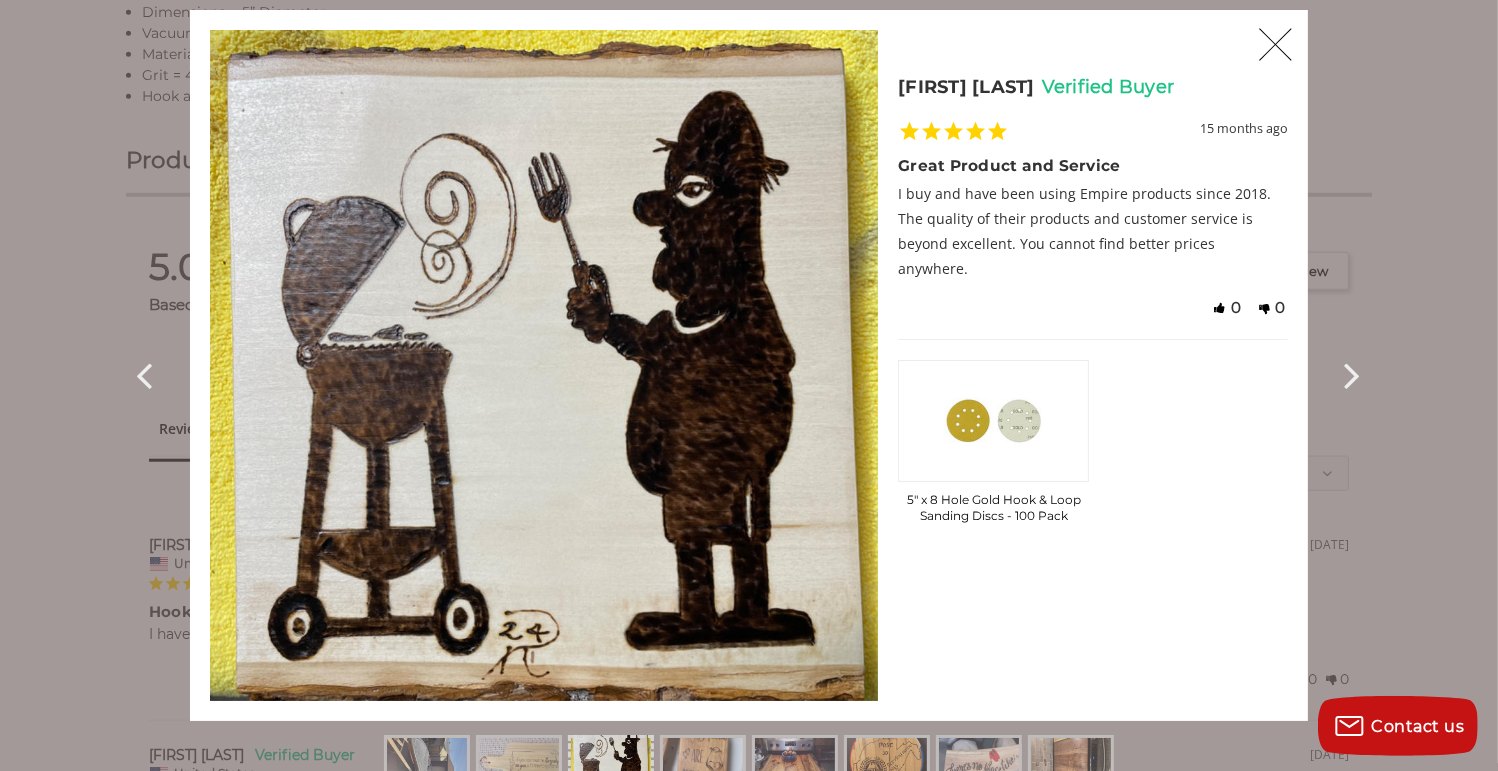 click at bounding box center [1356, 374] 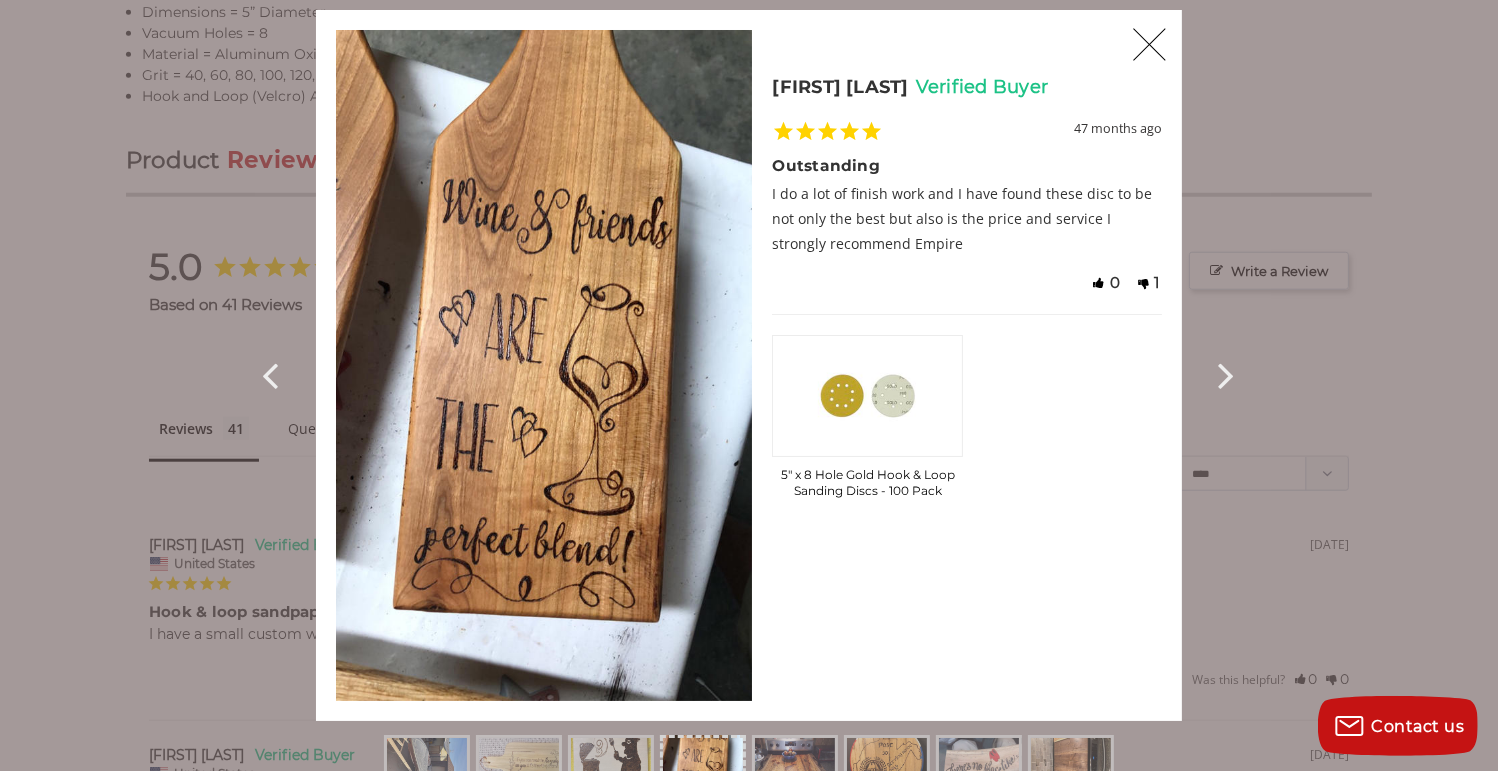 click at bounding box center [1230, 374] 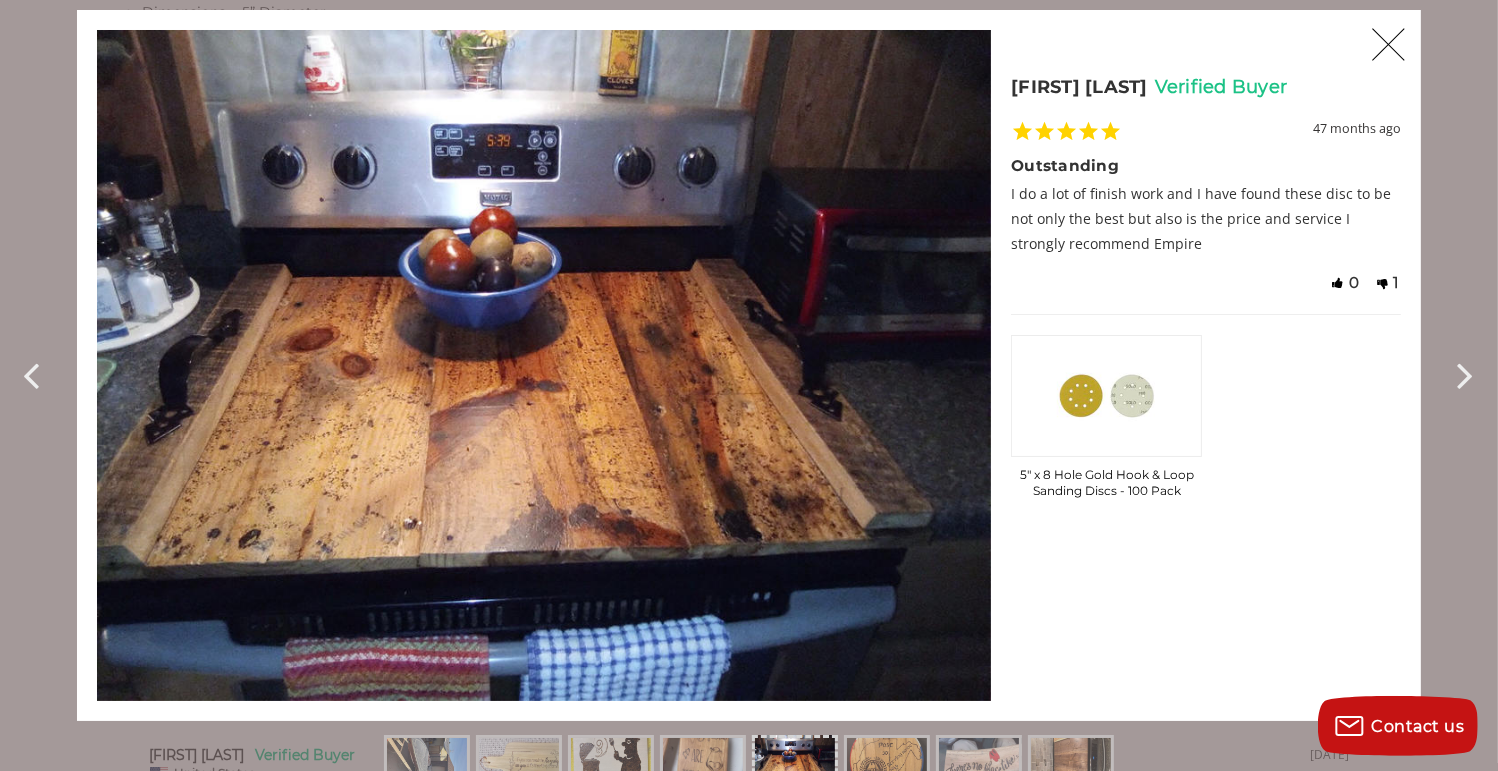click at bounding box center [1469, 374] 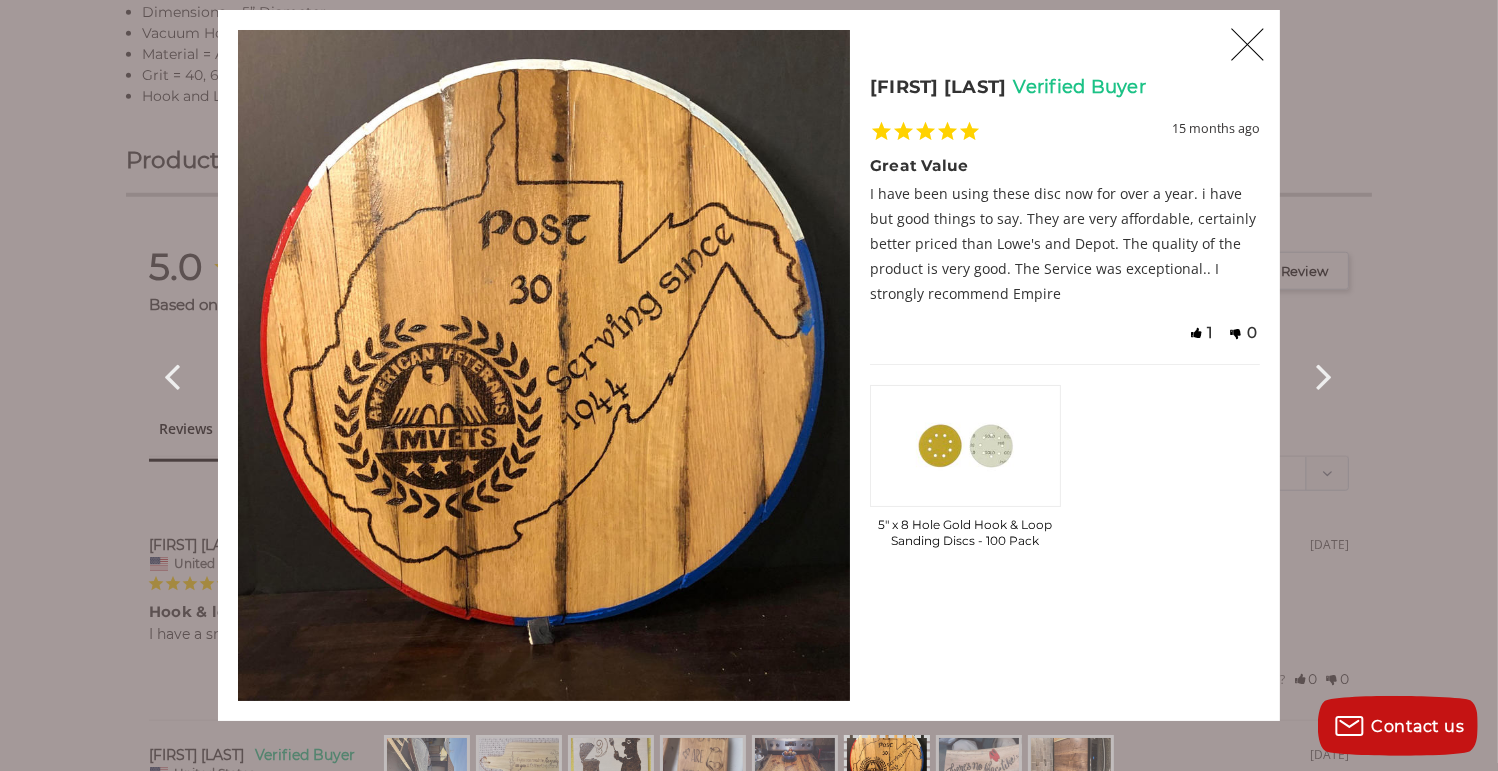 click at bounding box center [1328, 375] 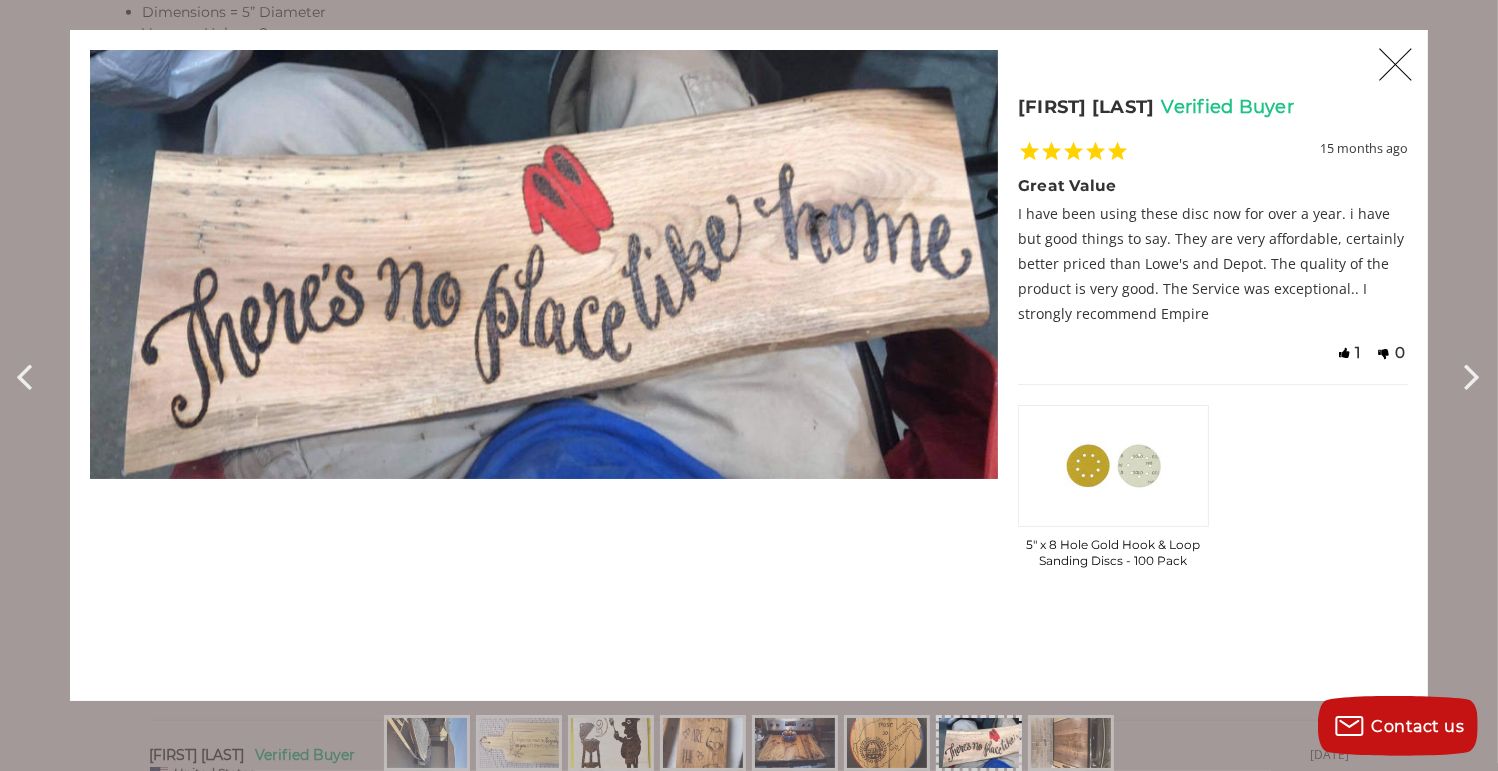 click at bounding box center (1476, 375) 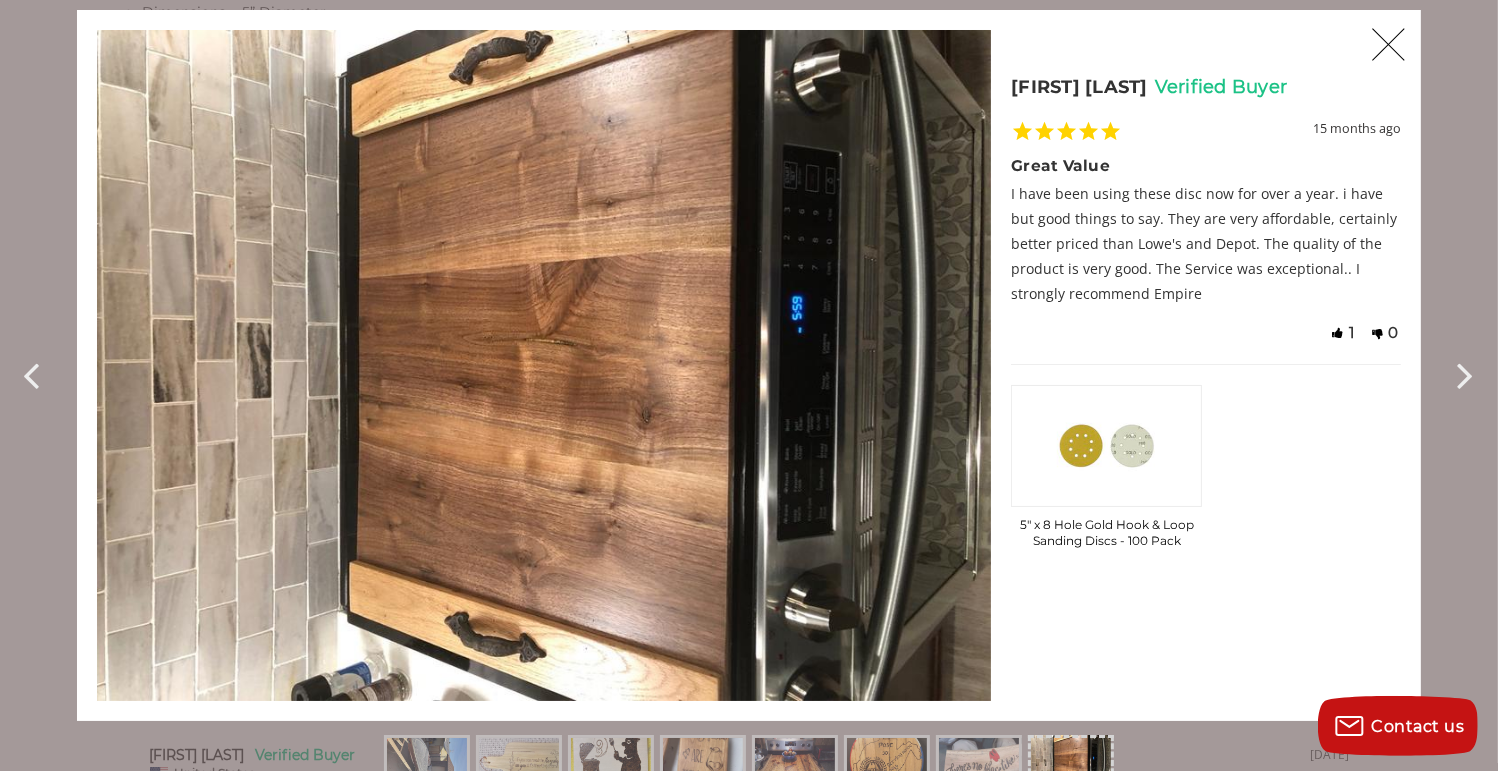 click at bounding box center (1469, 374) 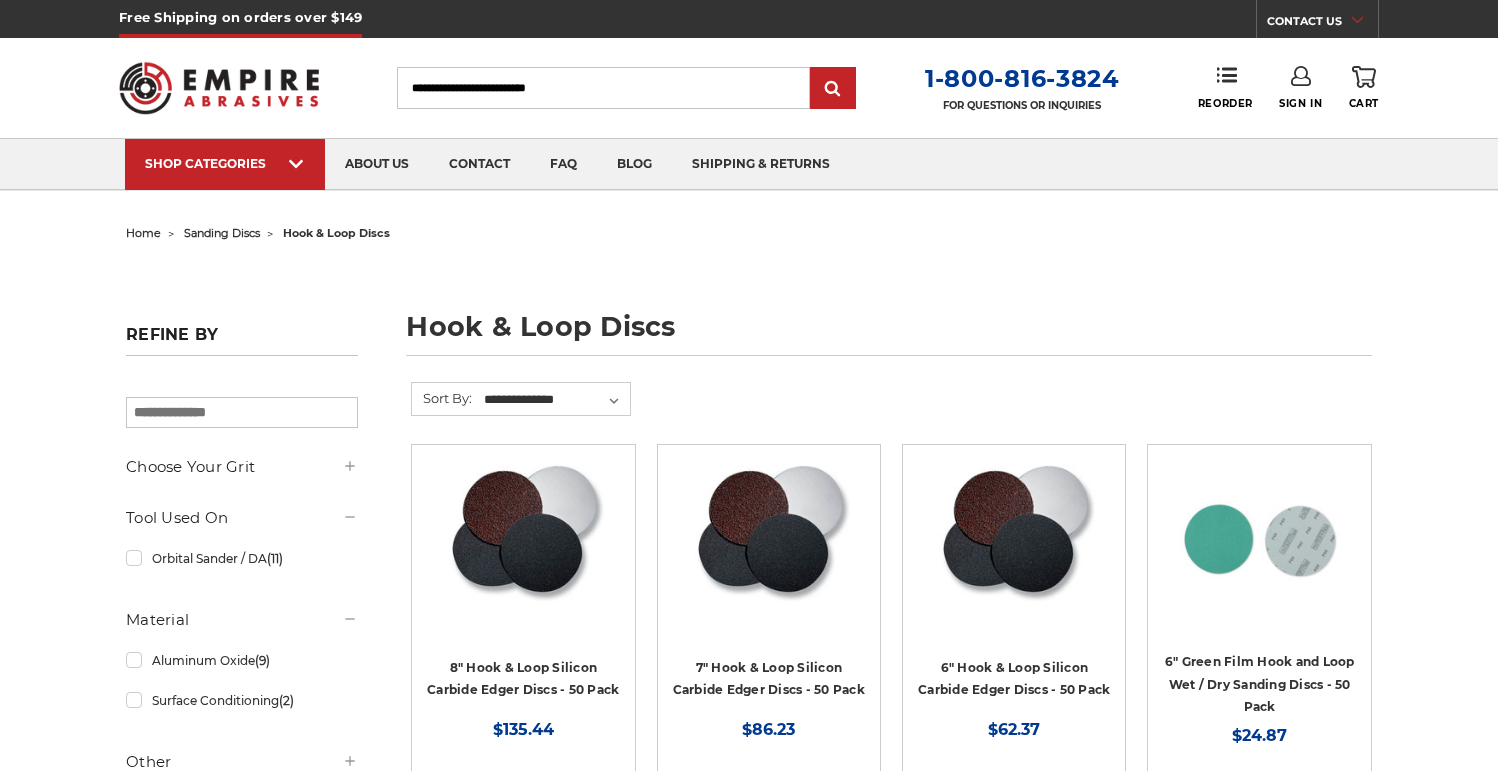 scroll, scrollTop: 700, scrollLeft: 0, axis: vertical 